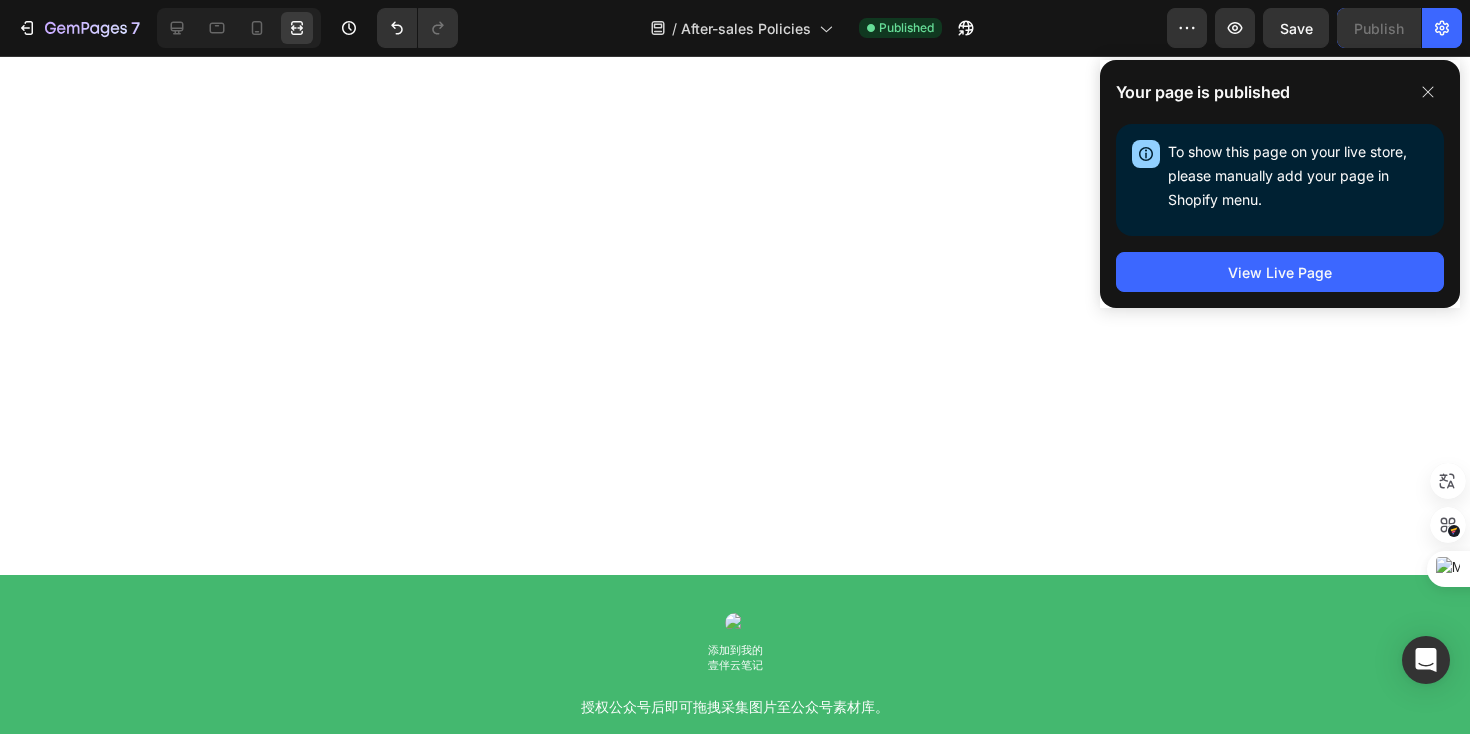 scroll, scrollTop: 0, scrollLeft: 0, axis: both 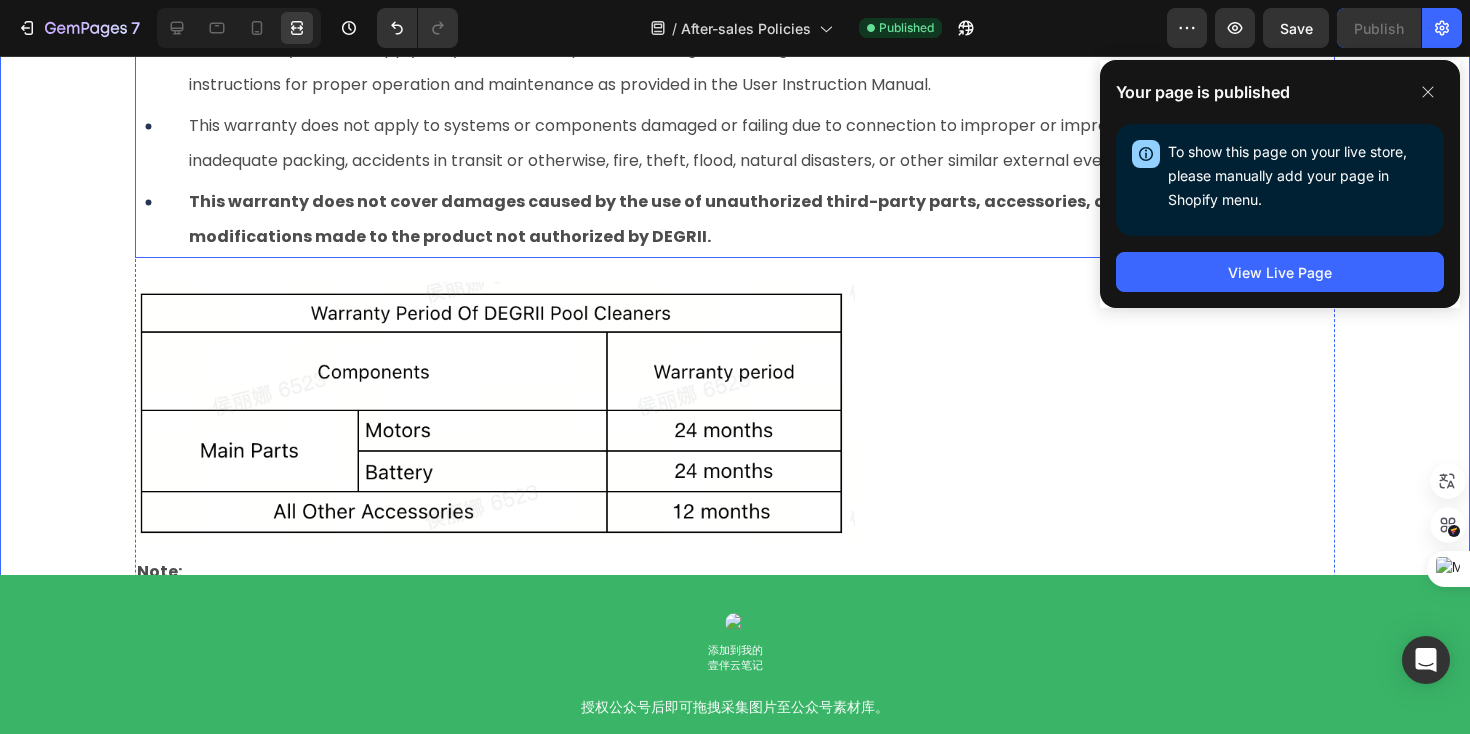 click on "This warranty does not cover damages caused by the use of unauthorized third-party parts, accessories, or software, or modifications made to the product not authorized by DEGRII." at bounding box center [760, 219] 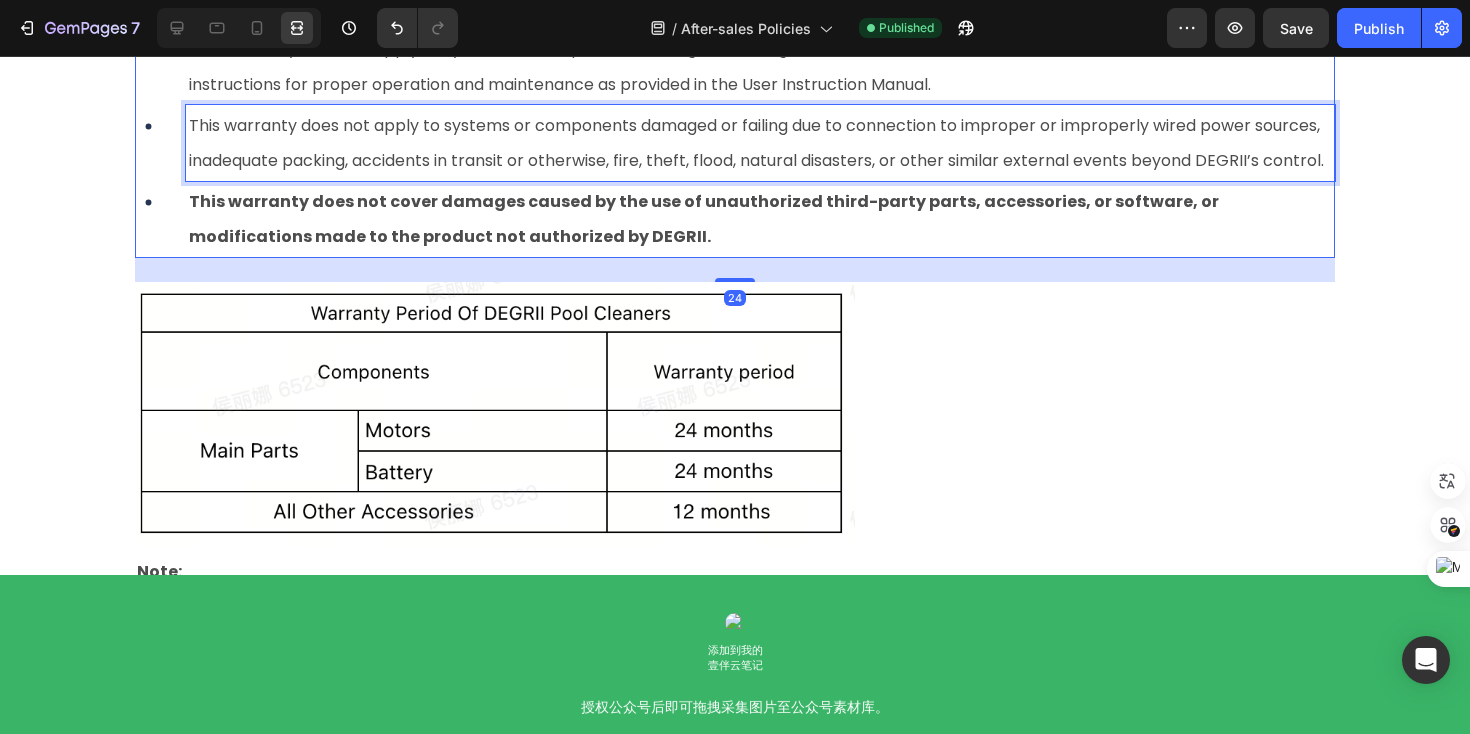 click on "This warranty does not apply to systems or components damaged or failing due to connection to improper or improperly wired power sources, inadequate packing, accidents in transit or otherwise, fire, theft, flood, natural disasters, or other similar external events beyond DEGRII’s control." at bounding box center [756, 143] 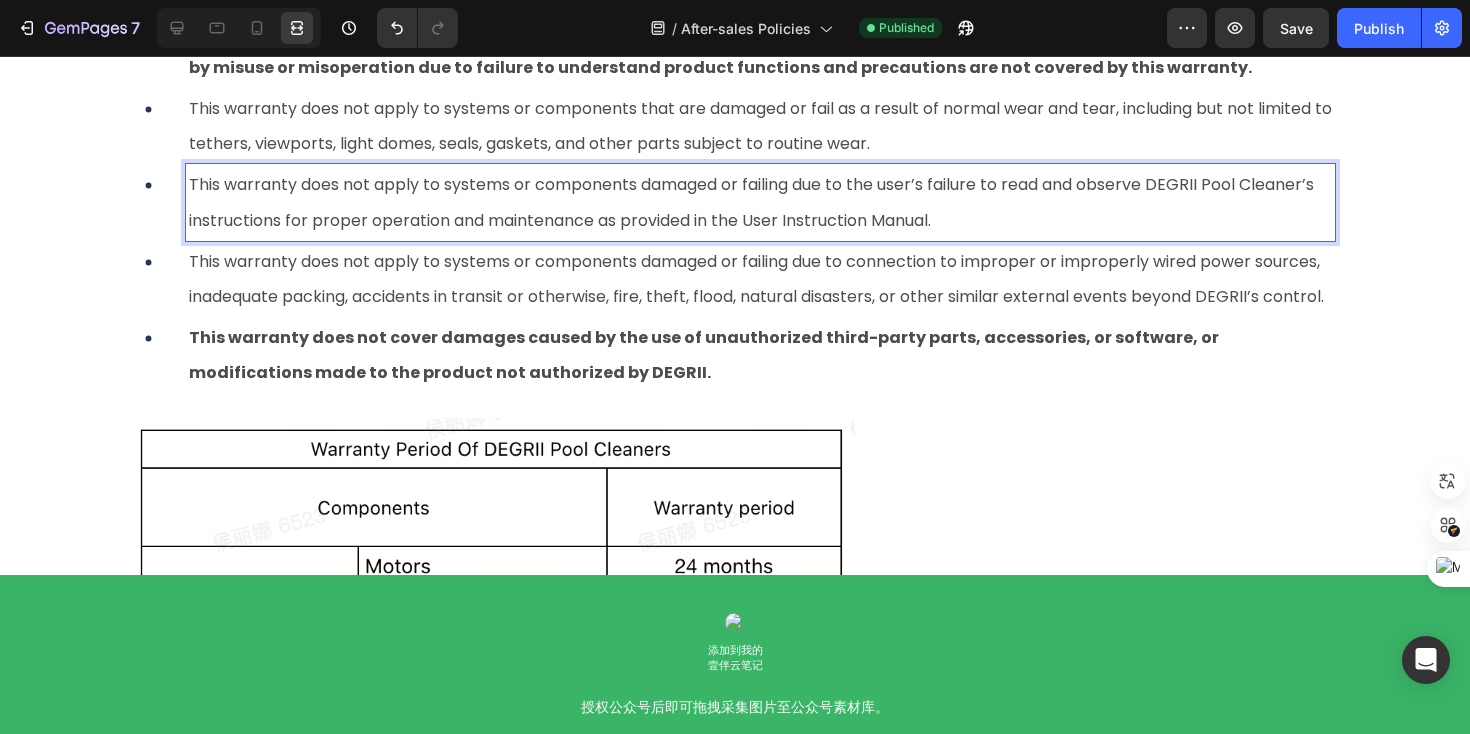 click on "This warranty does not apply to systems or components damaged or failing due to the user’s failure to read and observe DEGRII Pool Cleaner’s instructions for proper operation and maintenance as provided in the User Instruction Manual." at bounding box center [751, 202] 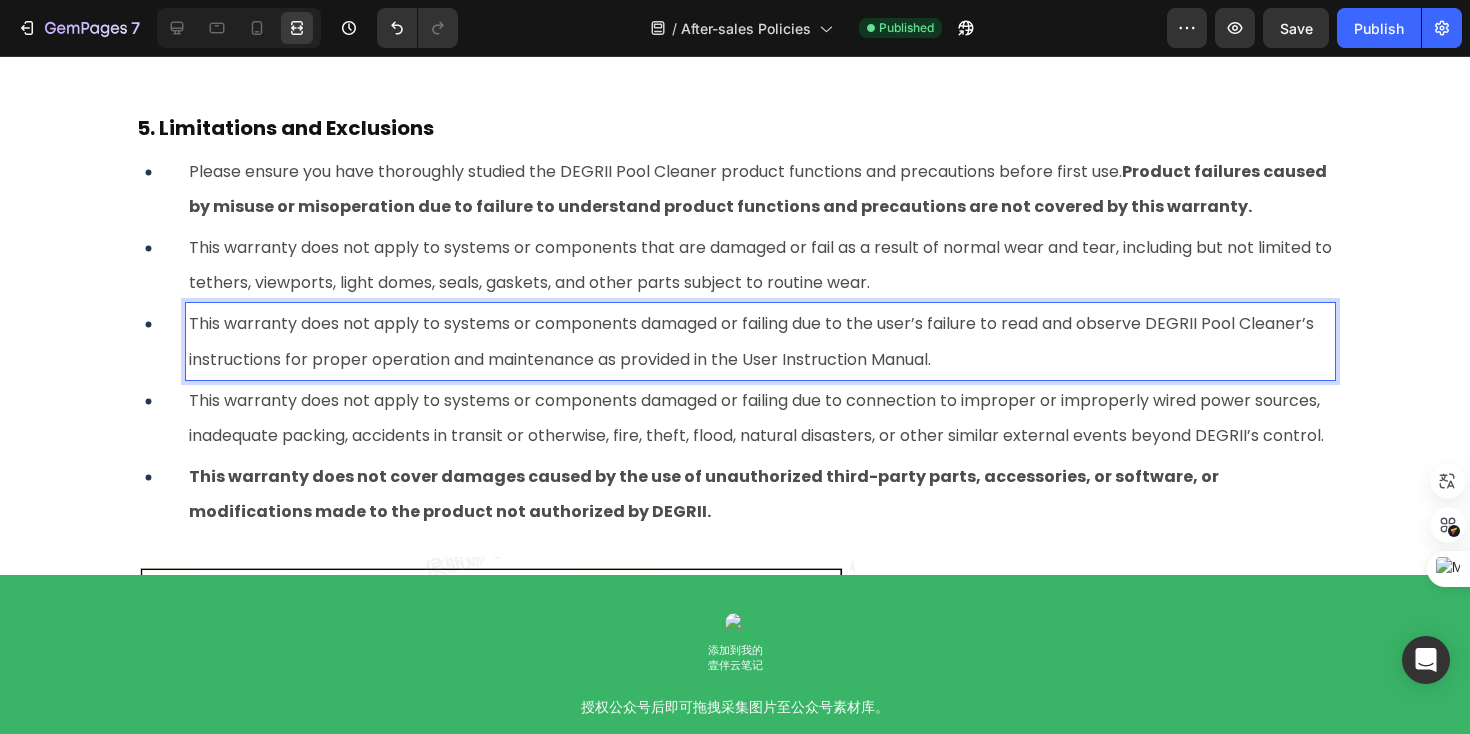 scroll, scrollTop: 10158, scrollLeft: 0, axis: vertical 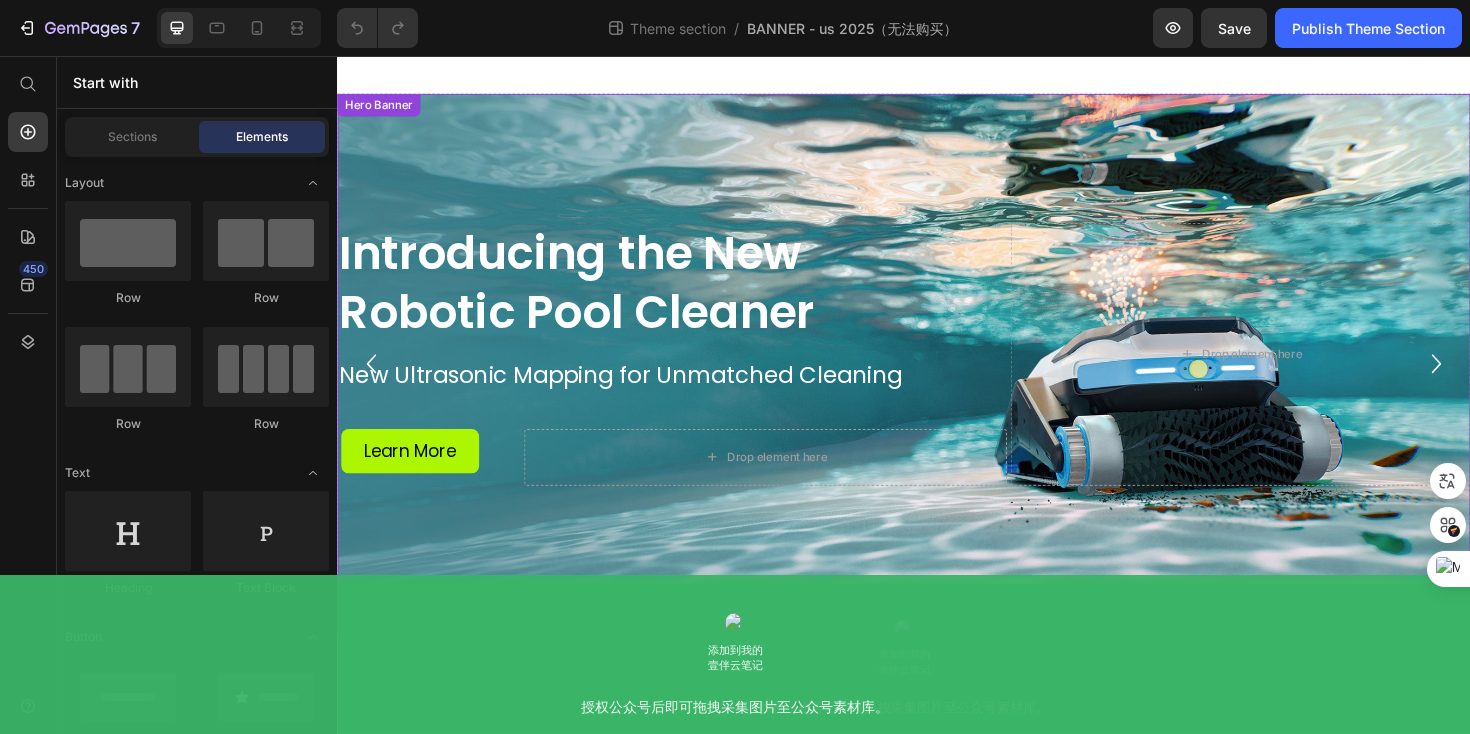 click at bounding box center [937, 381] 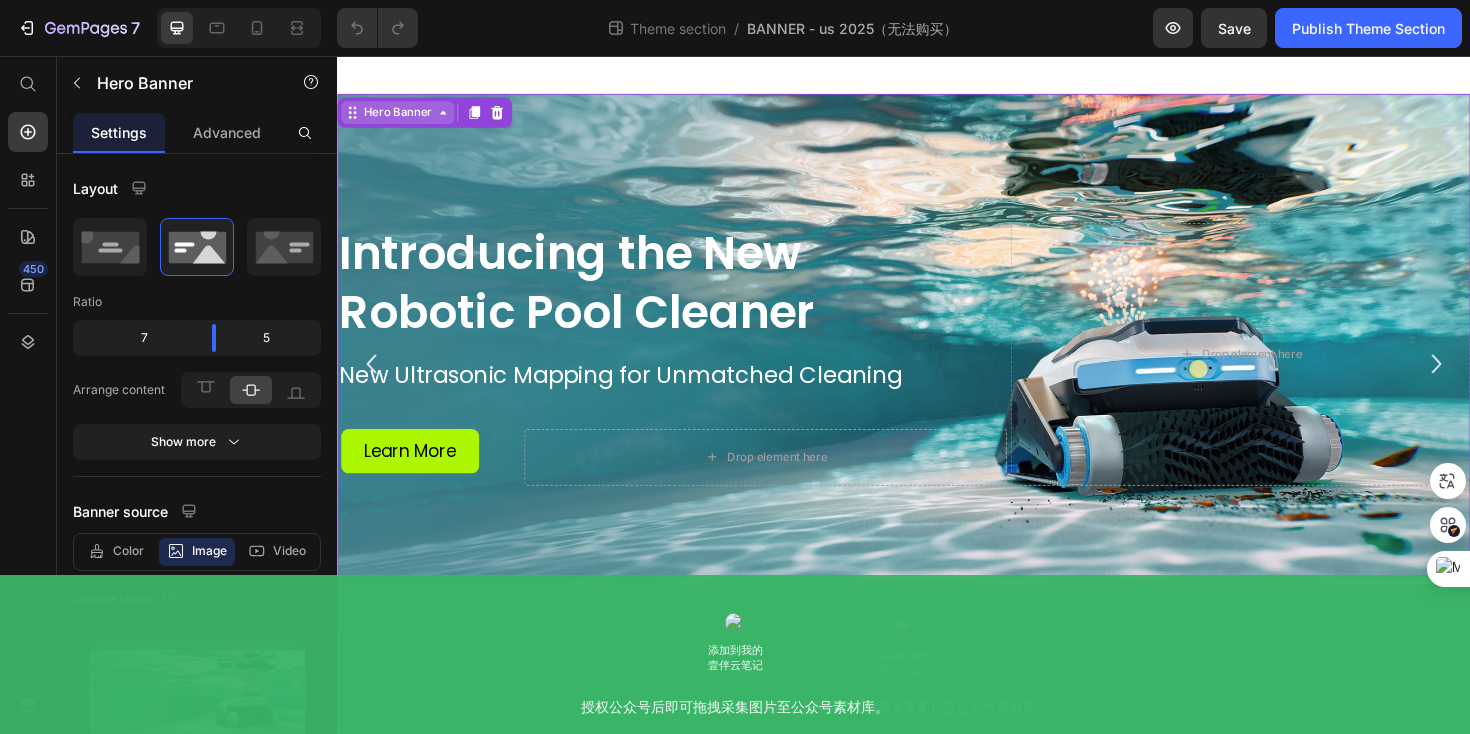 click on "Hero Banner" at bounding box center [401, 116] 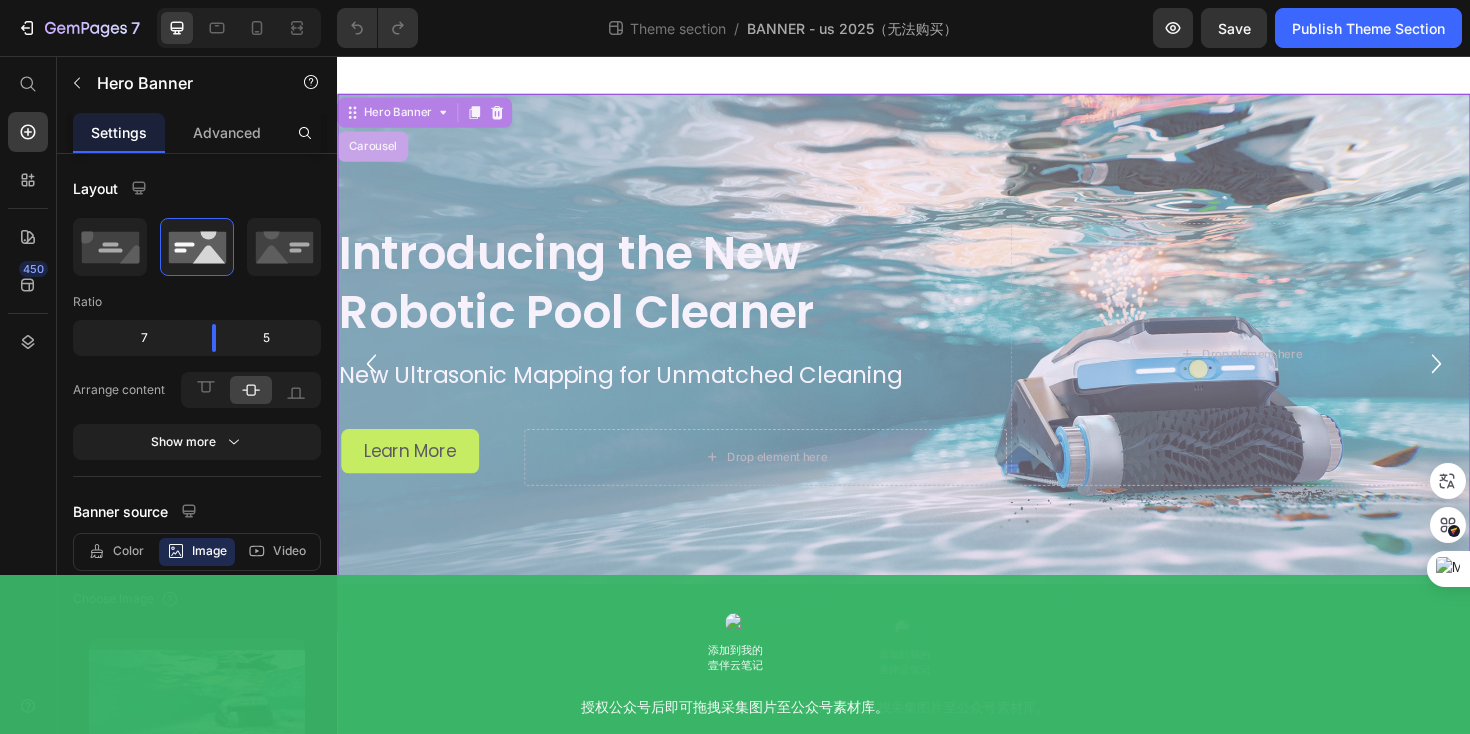 click on "Carousel" at bounding box center [374, 152] 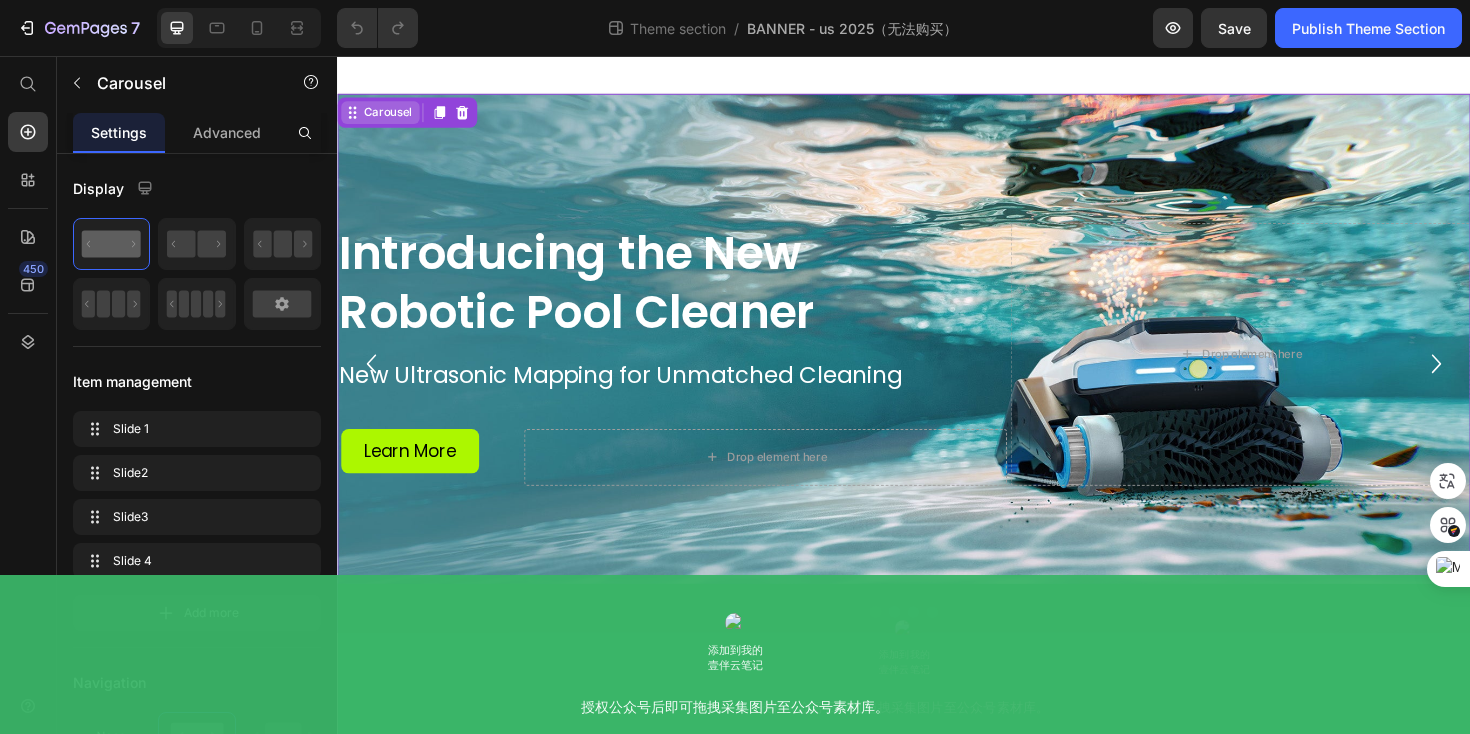 click on "Carousel" at bounding box center (390, 116) 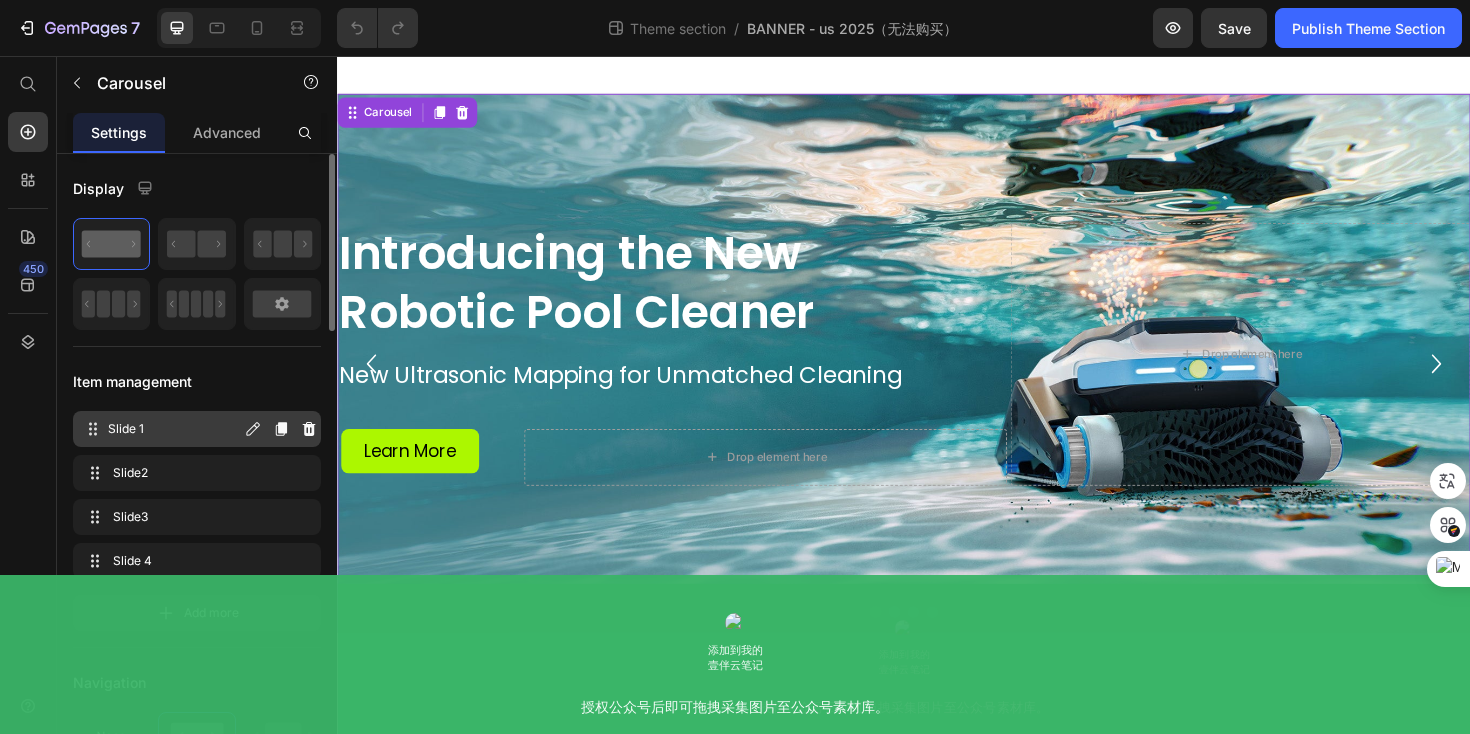 click on "Slide 1" at bounding box center [174, 429] 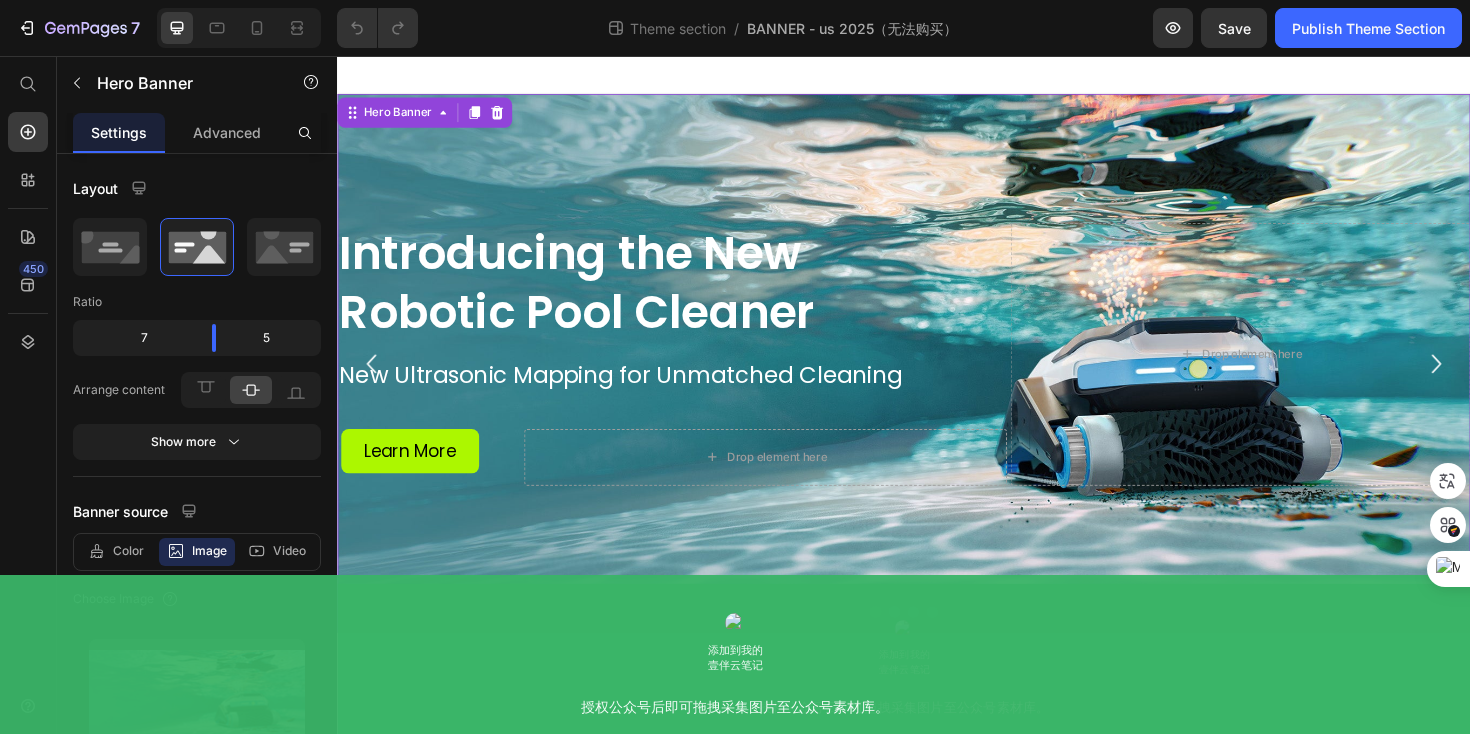 click at bounding box center (937, 381) 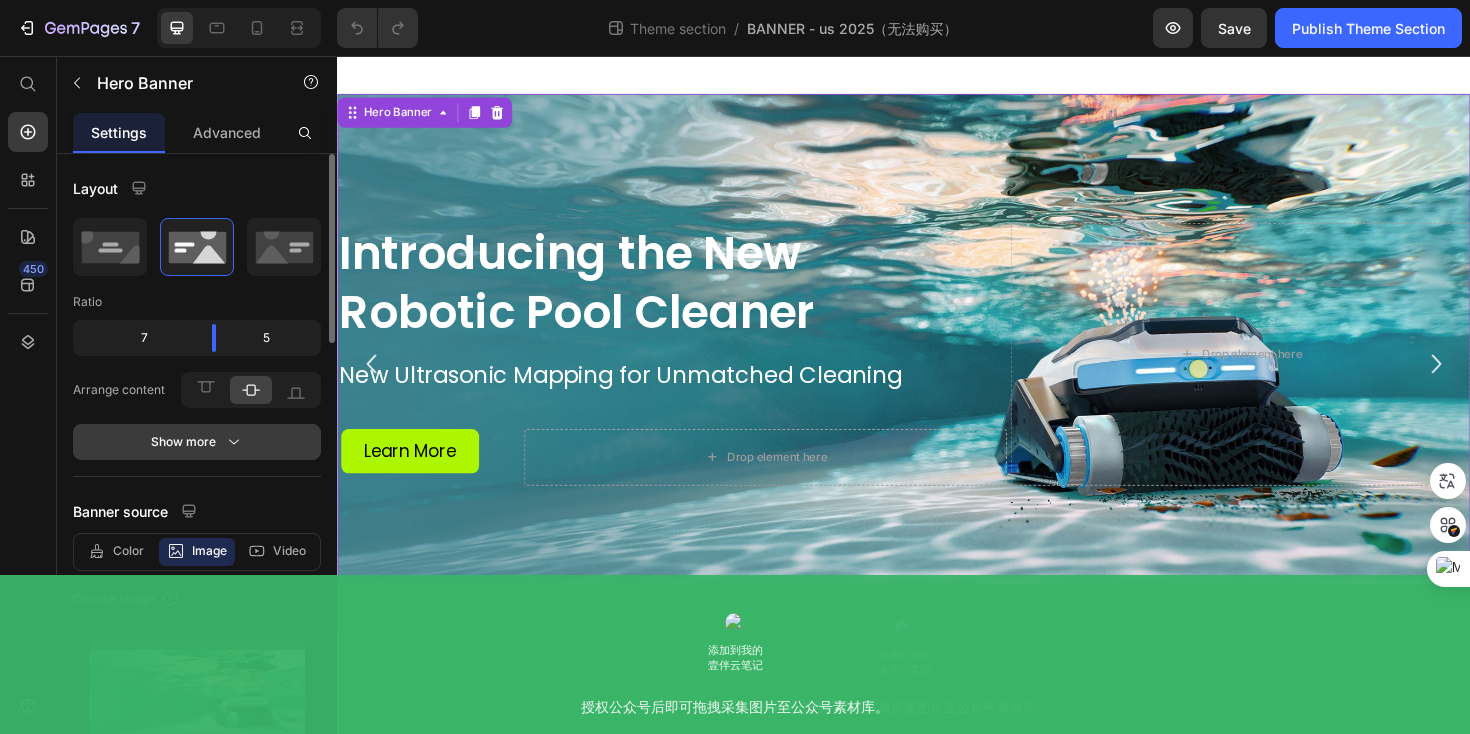 click on "Show more" at bounding box center [197, 442] 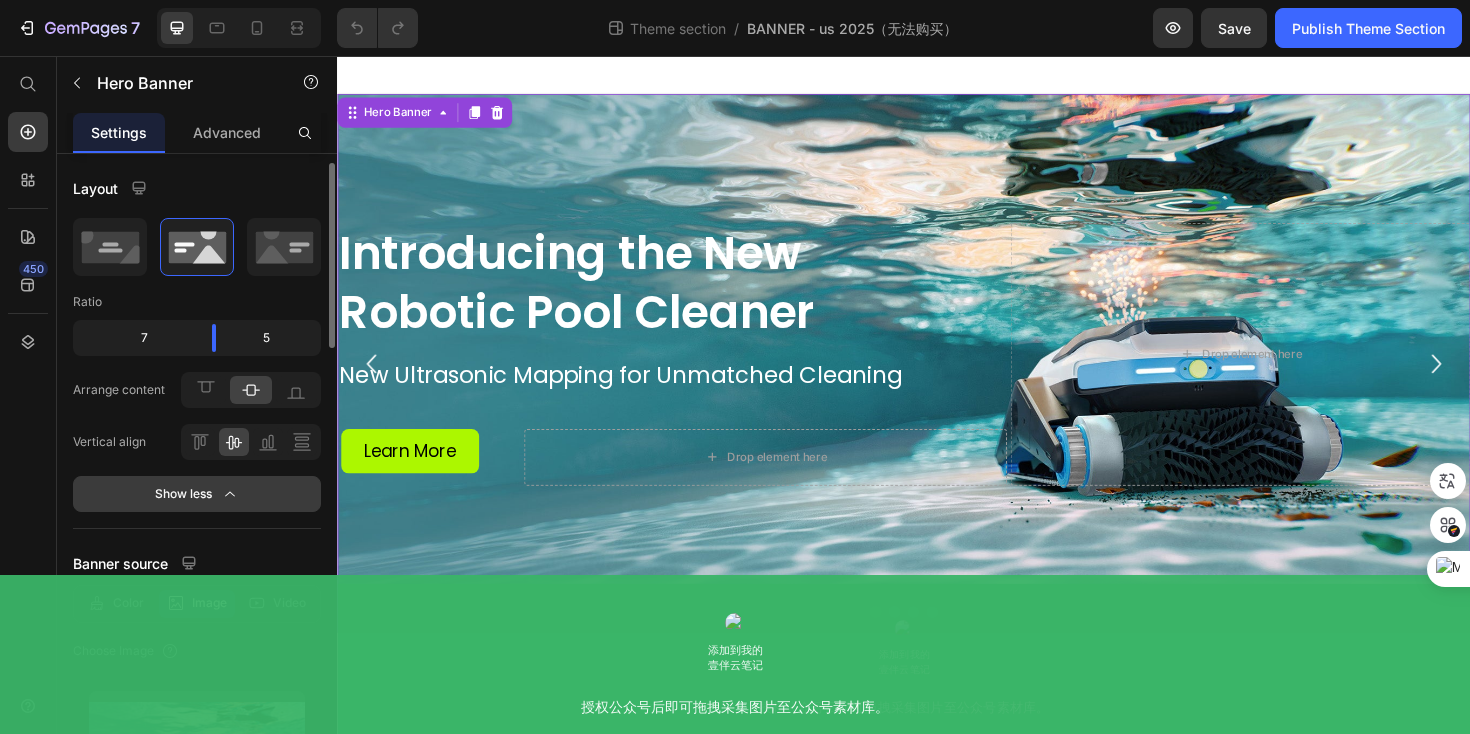 scroll, scrollTop: 30, scrollLeft: 0, axis: vertical 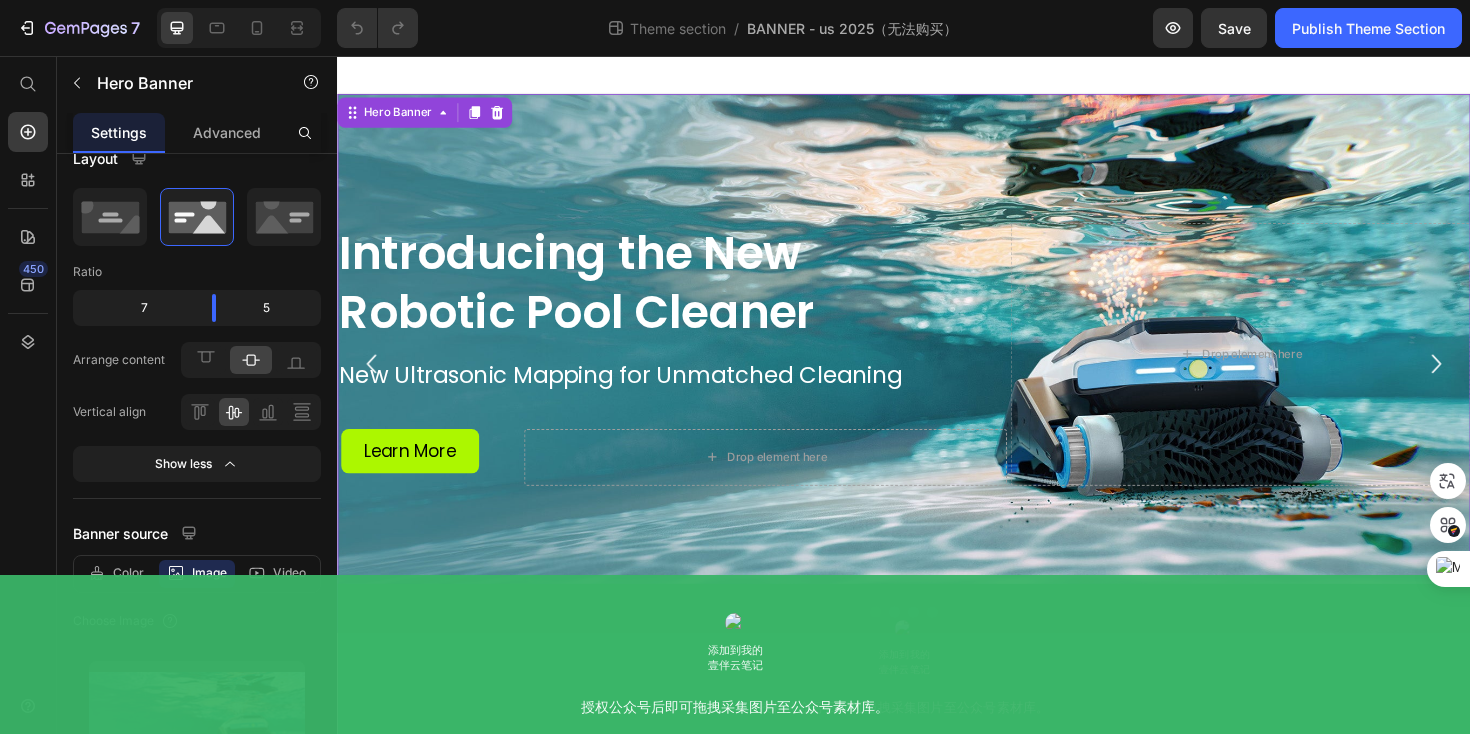 click at bounding box center [937, 381] 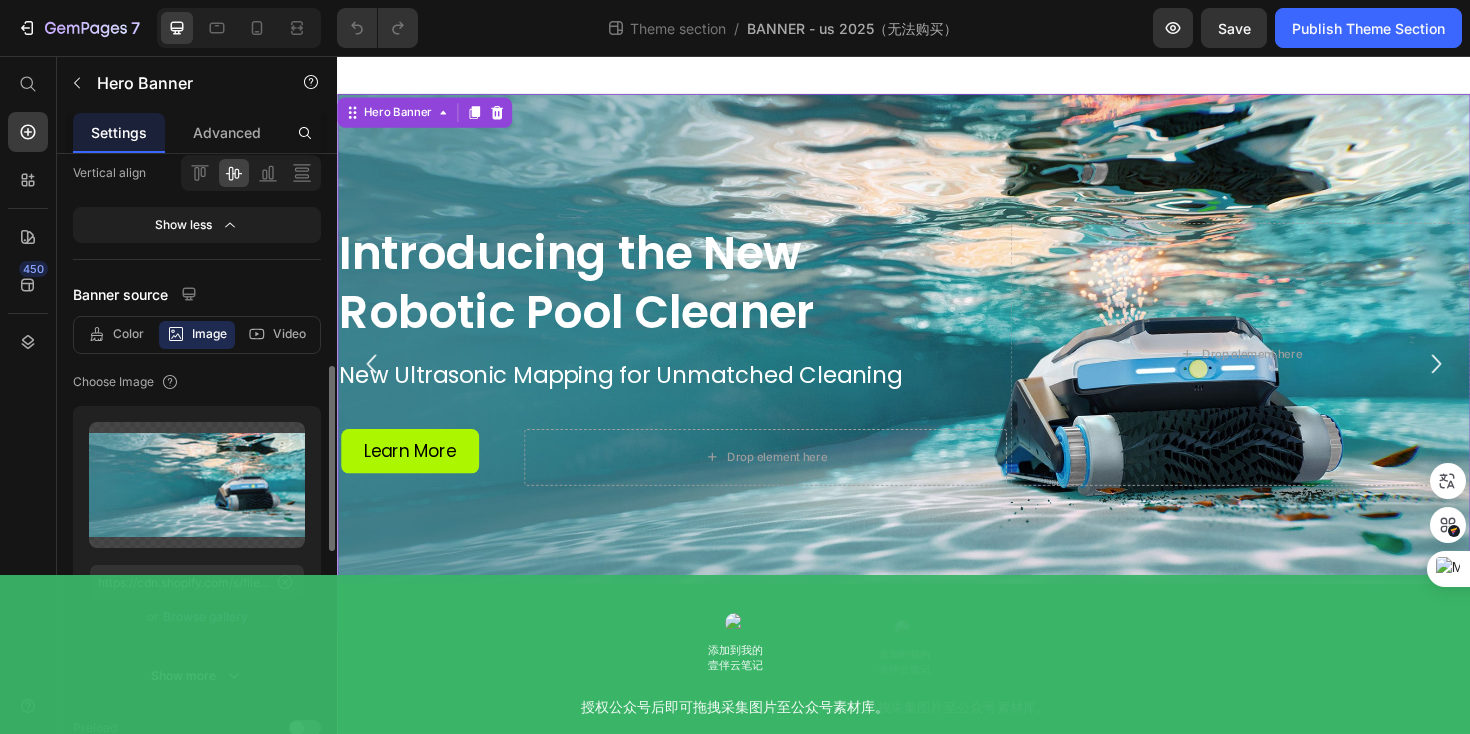 scroll, scrollTop: 0, scrollLeft: 0, axis: both 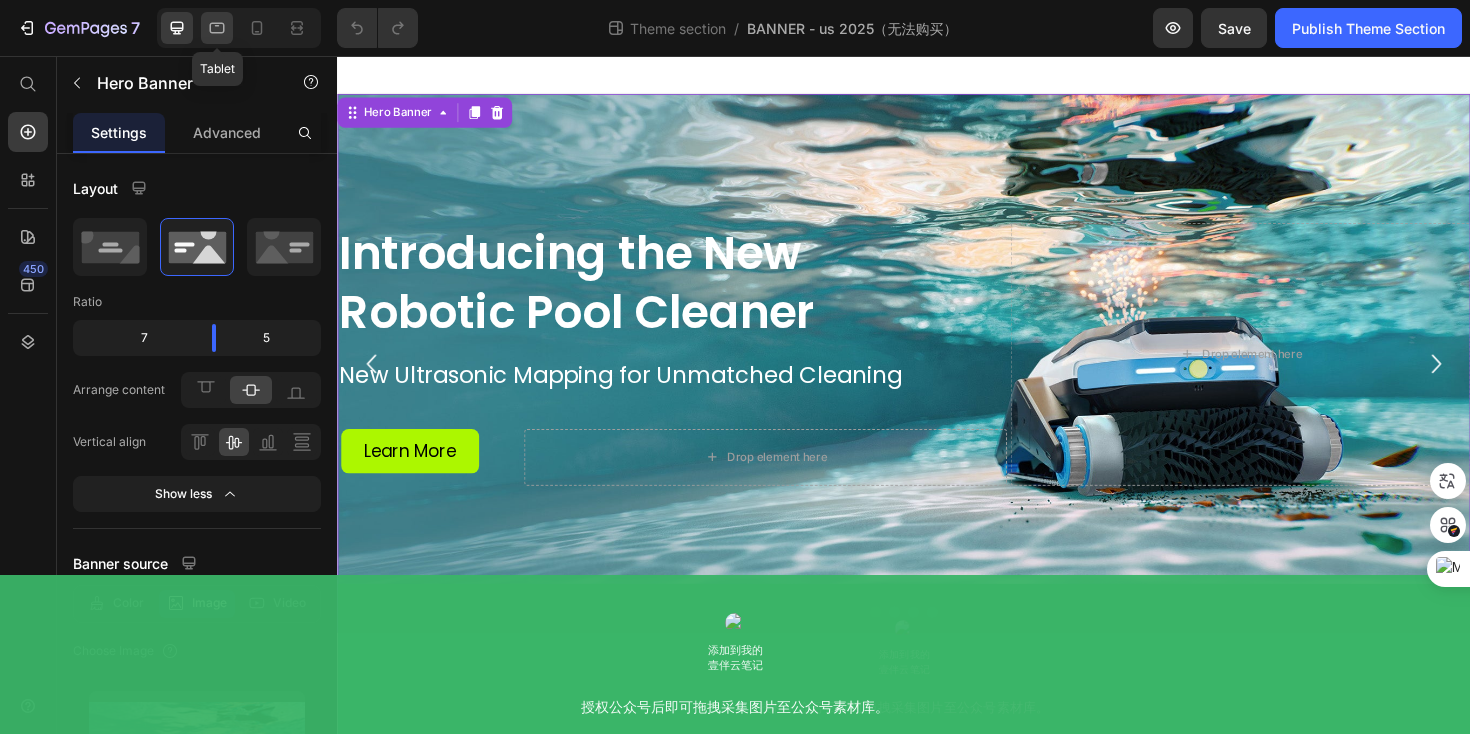 click 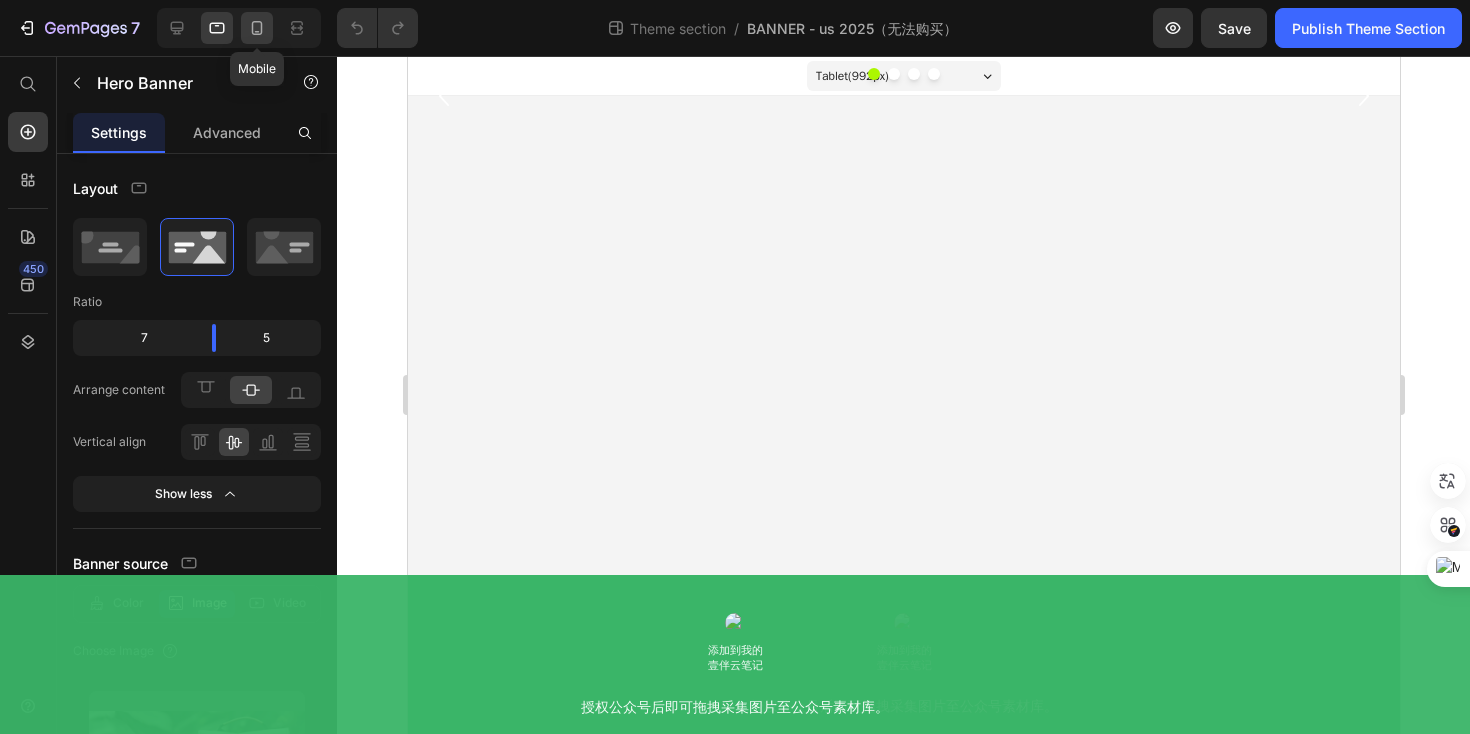 click 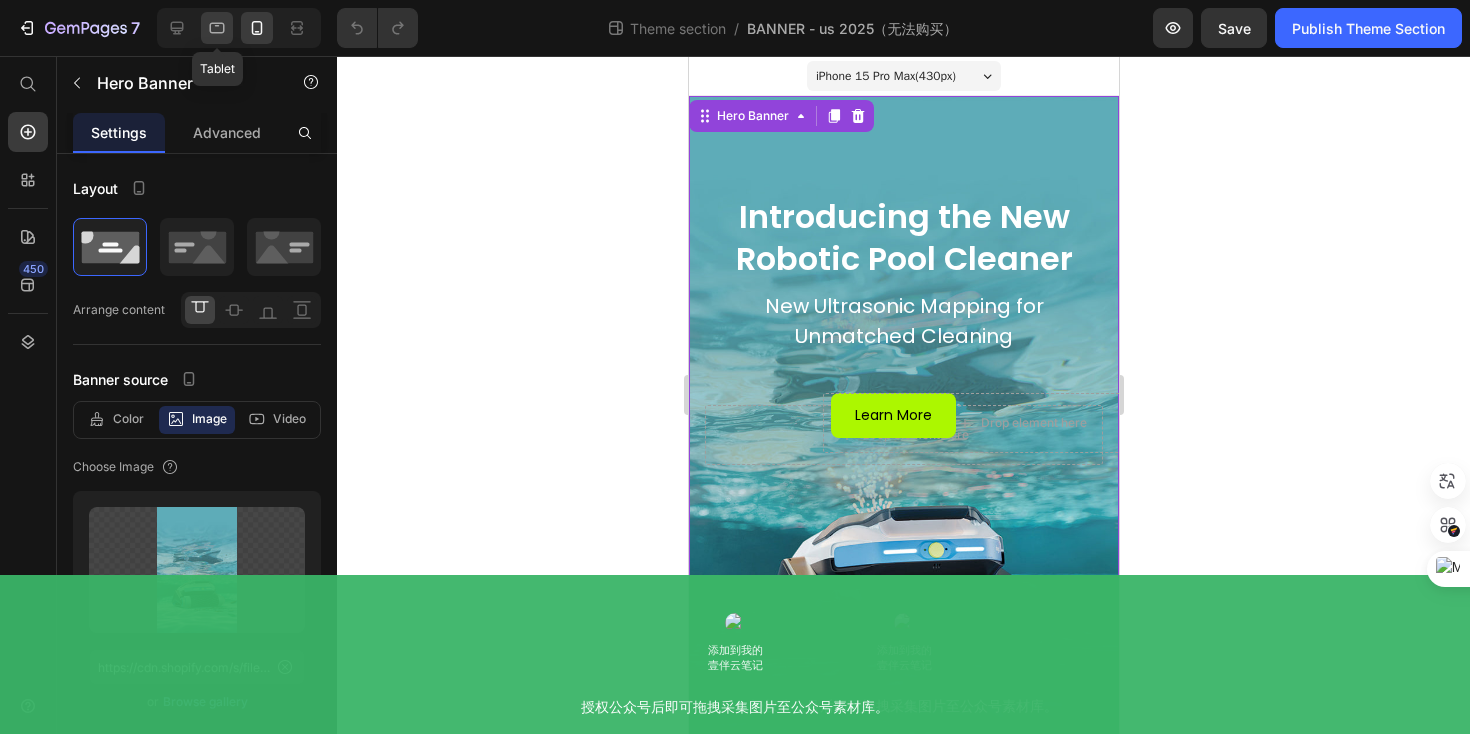 click 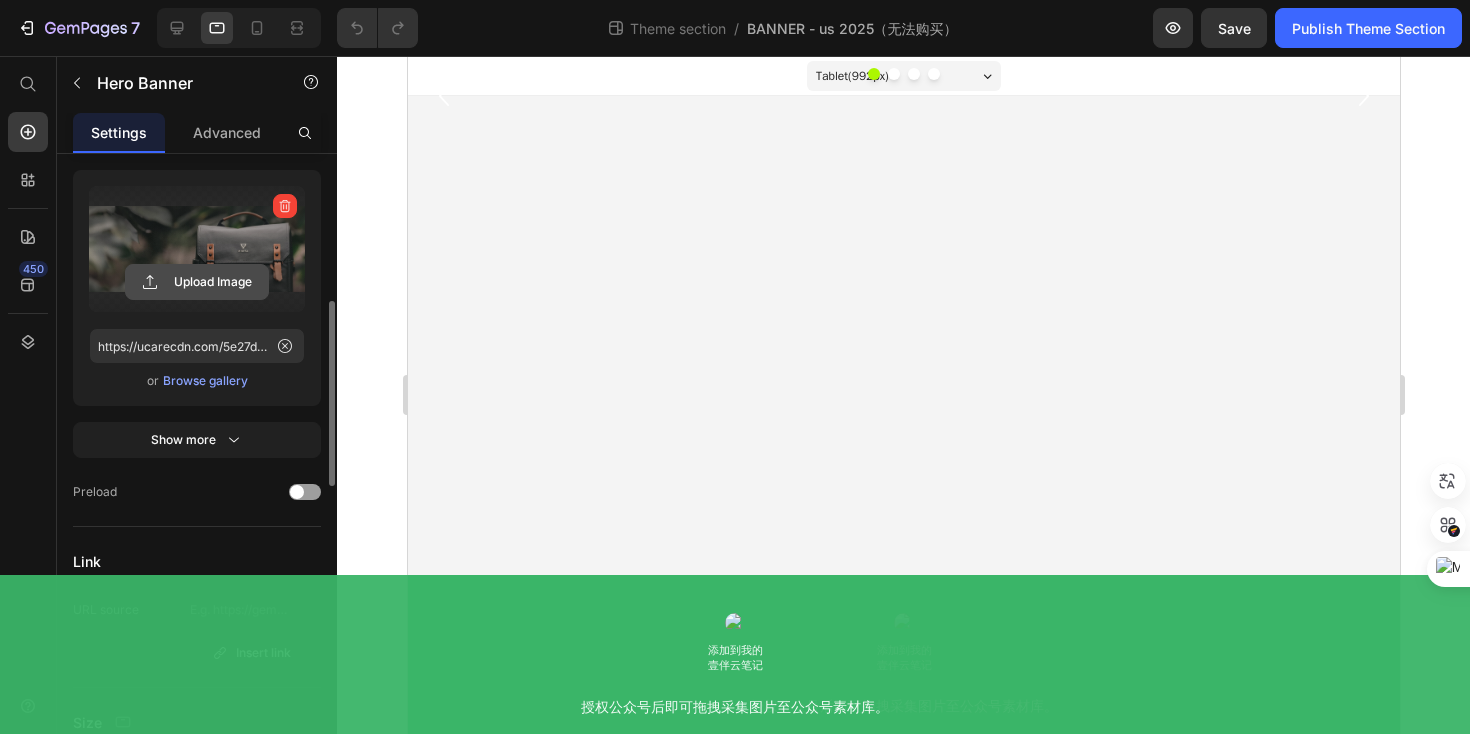 scroll, scrollTop: 0, scrollLeft: 0, axis: both 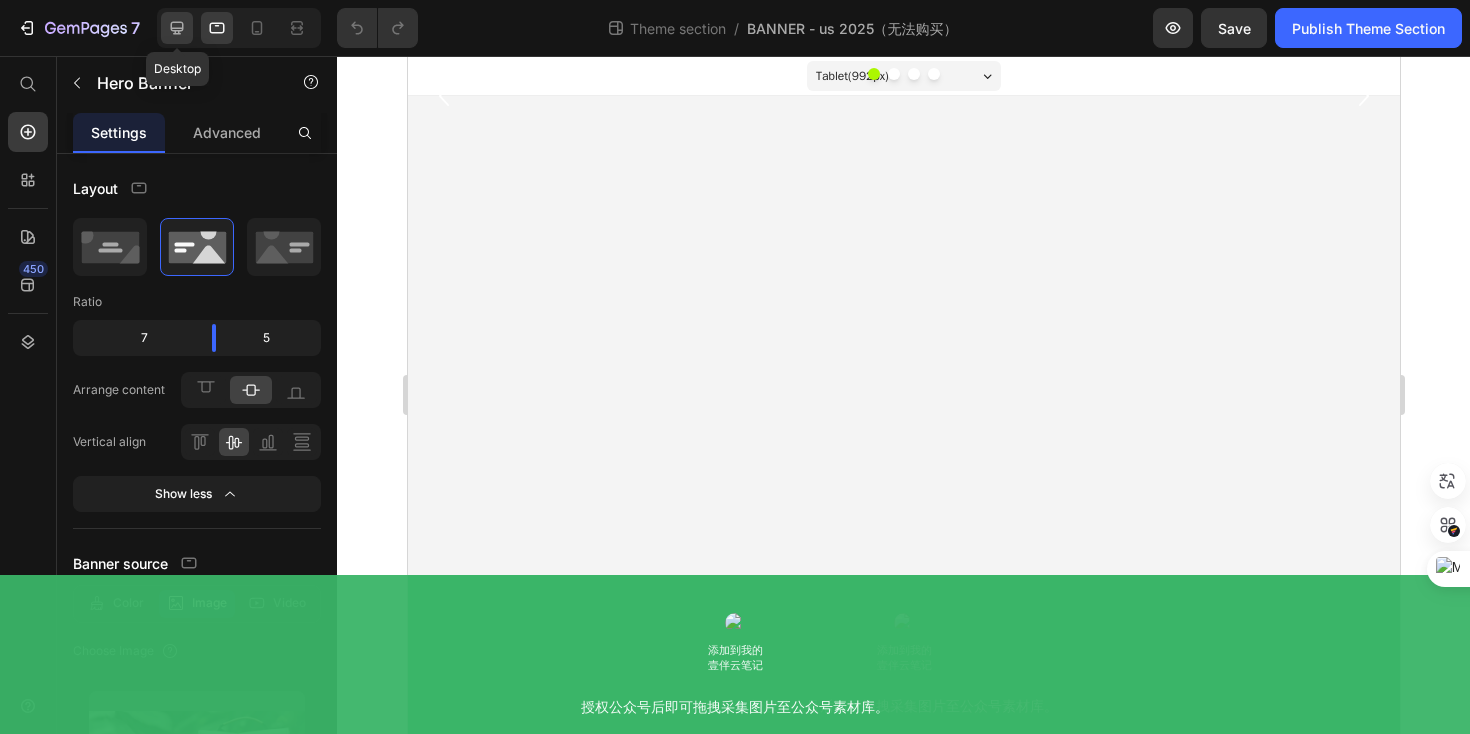 click 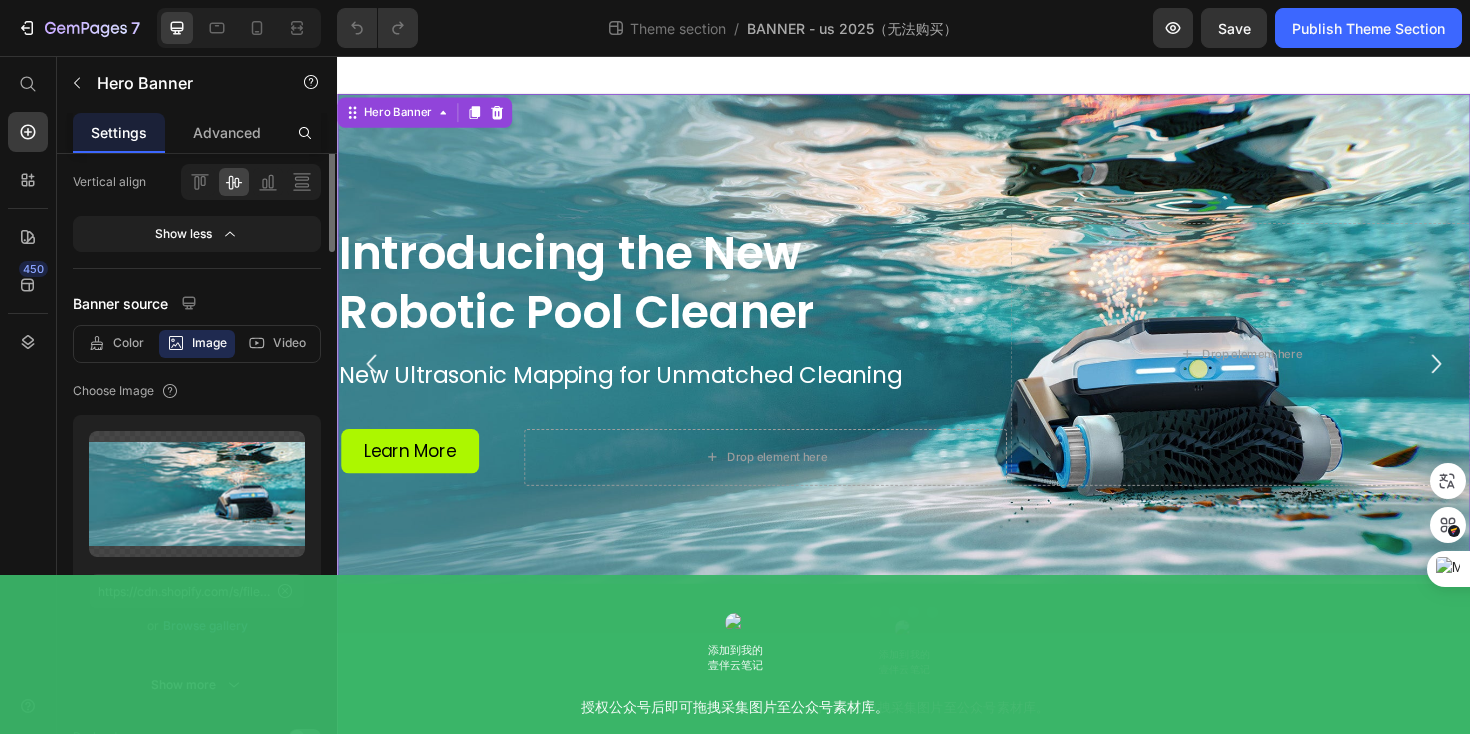 scroll, scrollTop: 0, scrollLeft: 0, axis: both 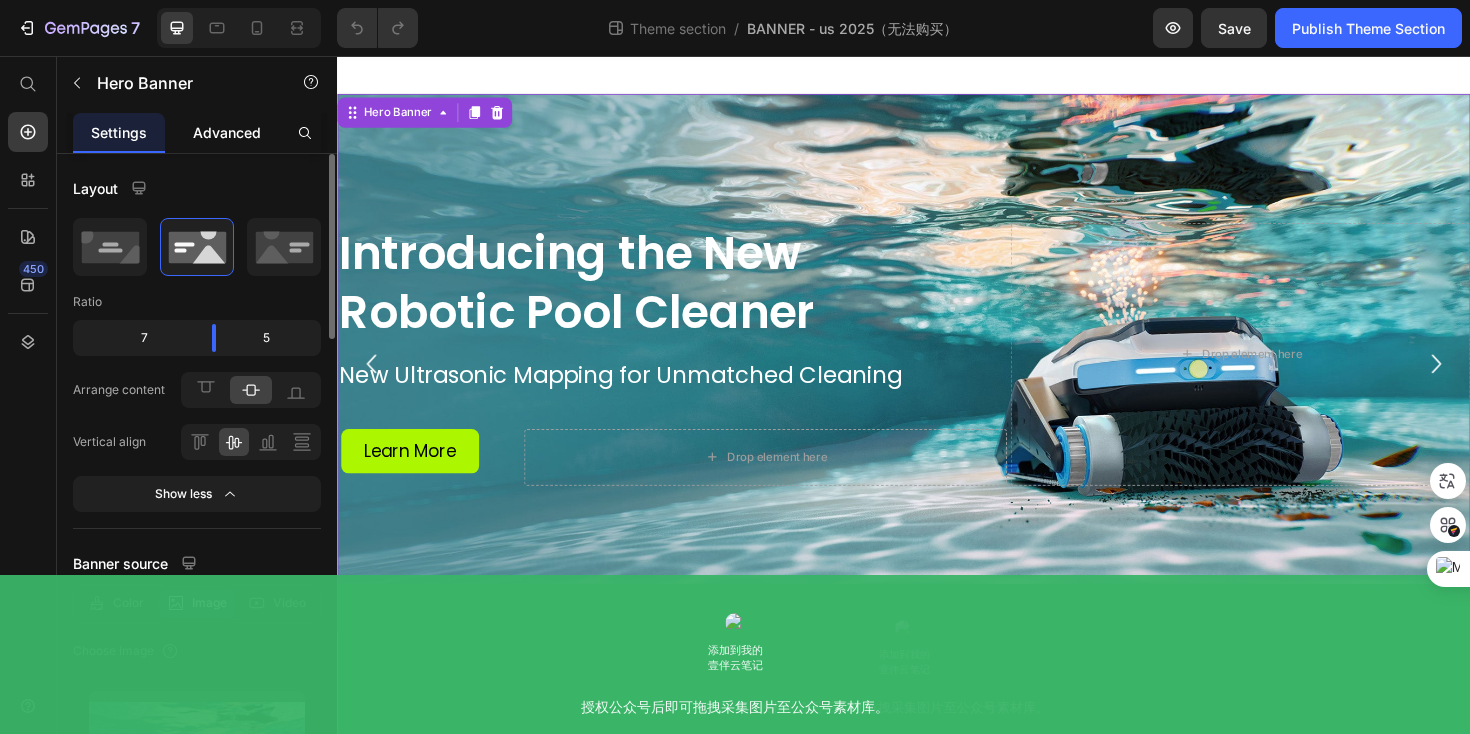 click on "Advanced" at bounding box center [227, 132] 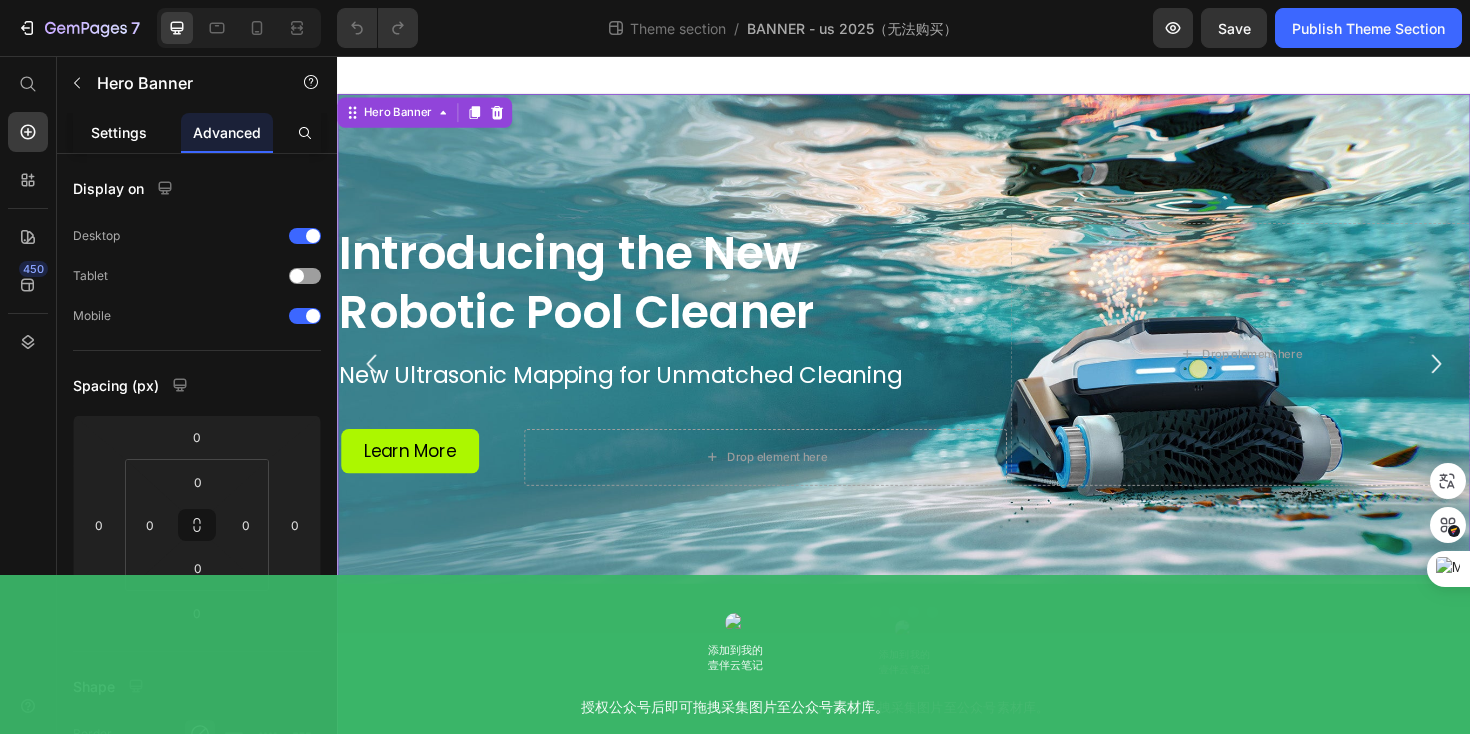 click on "Settings" at bounding box center (119, 132) 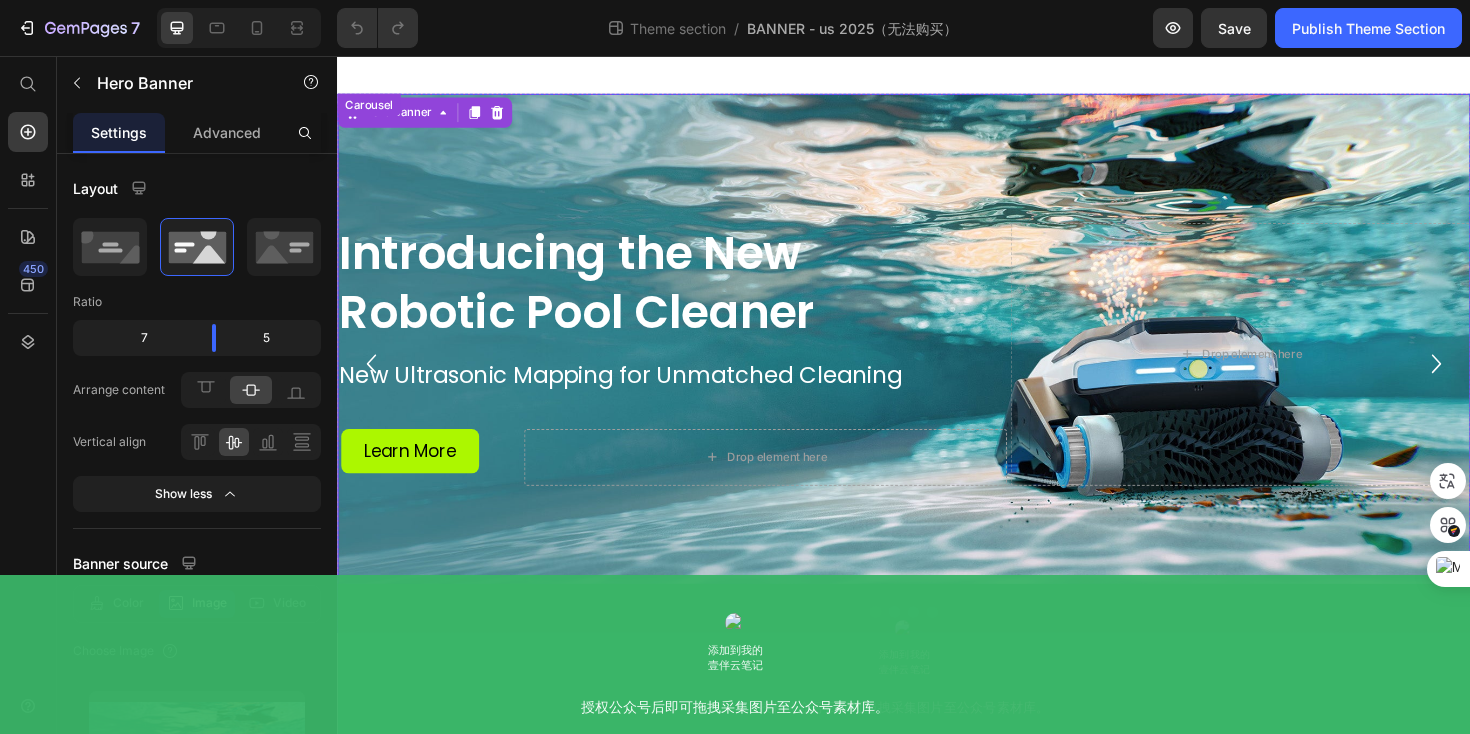 click at bounding box center (927, 645) 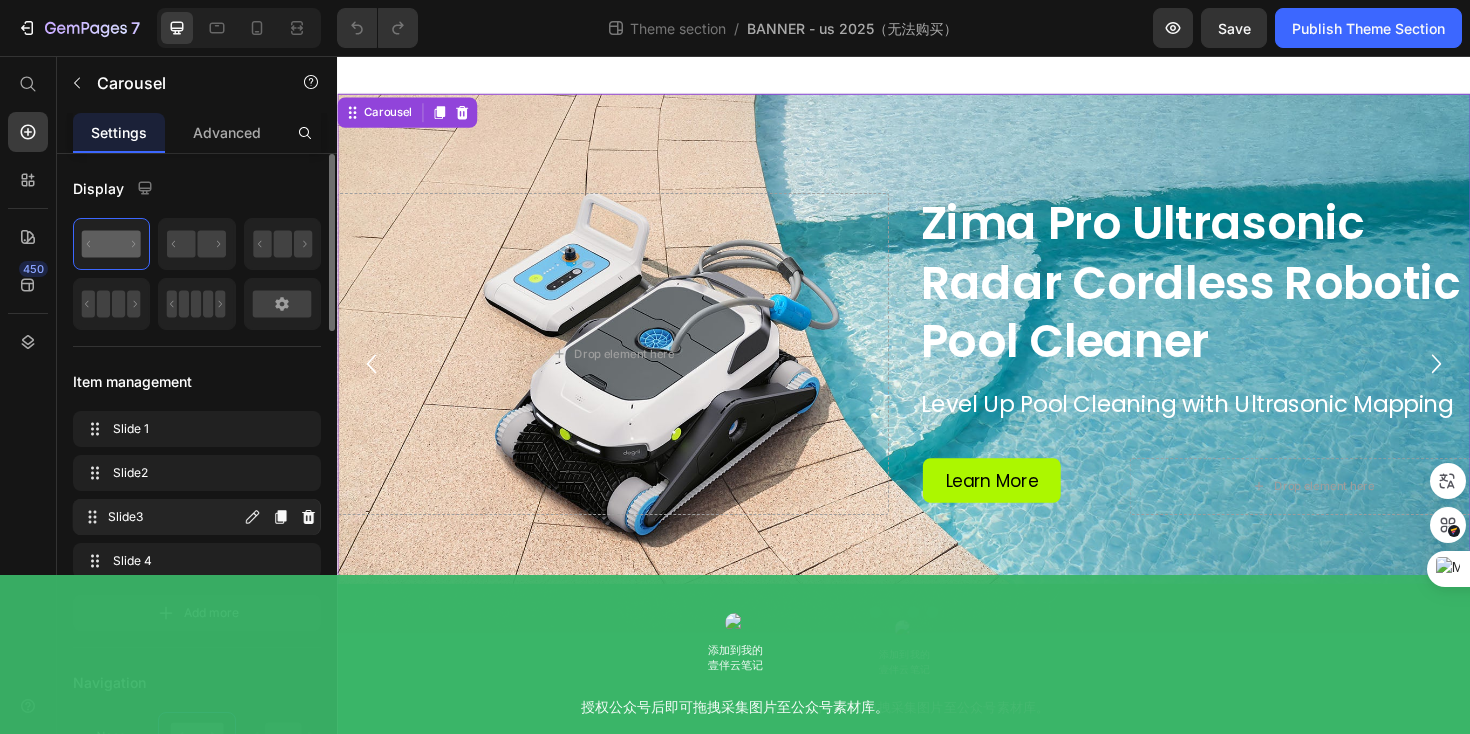 click on "Slide3" at bounding box center [174, 517] 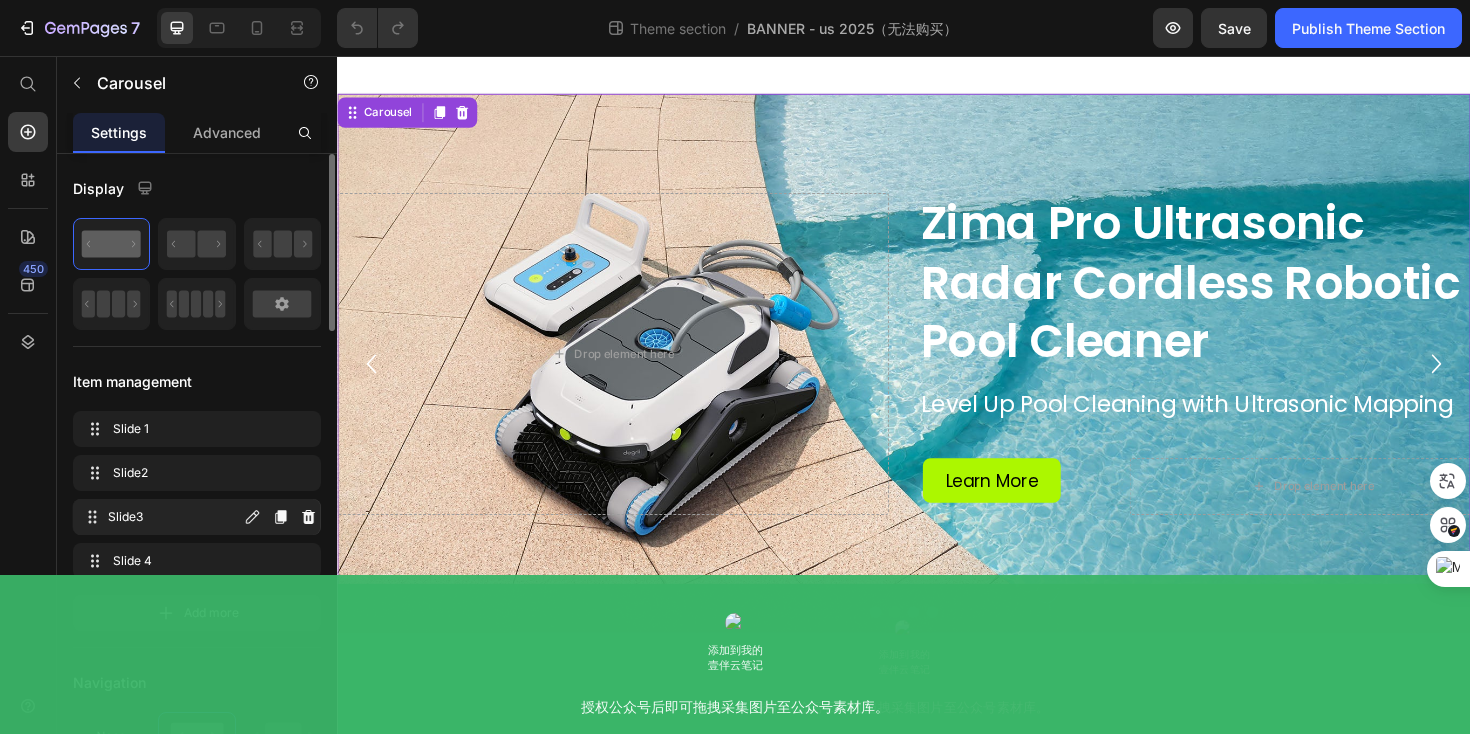 click on "Slide3" at bounding box center (174, 517) 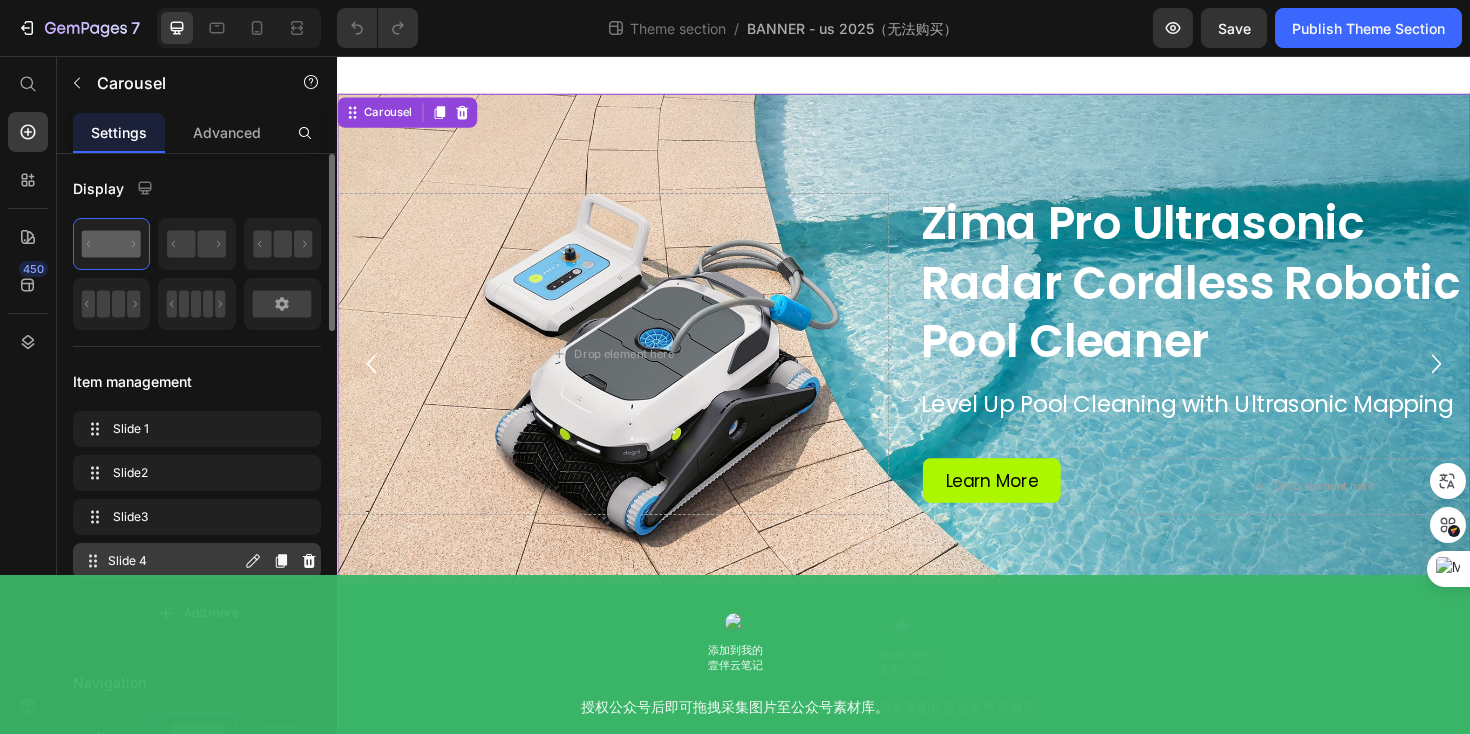 click on "Slide 4" at bounding box center [174, 561] 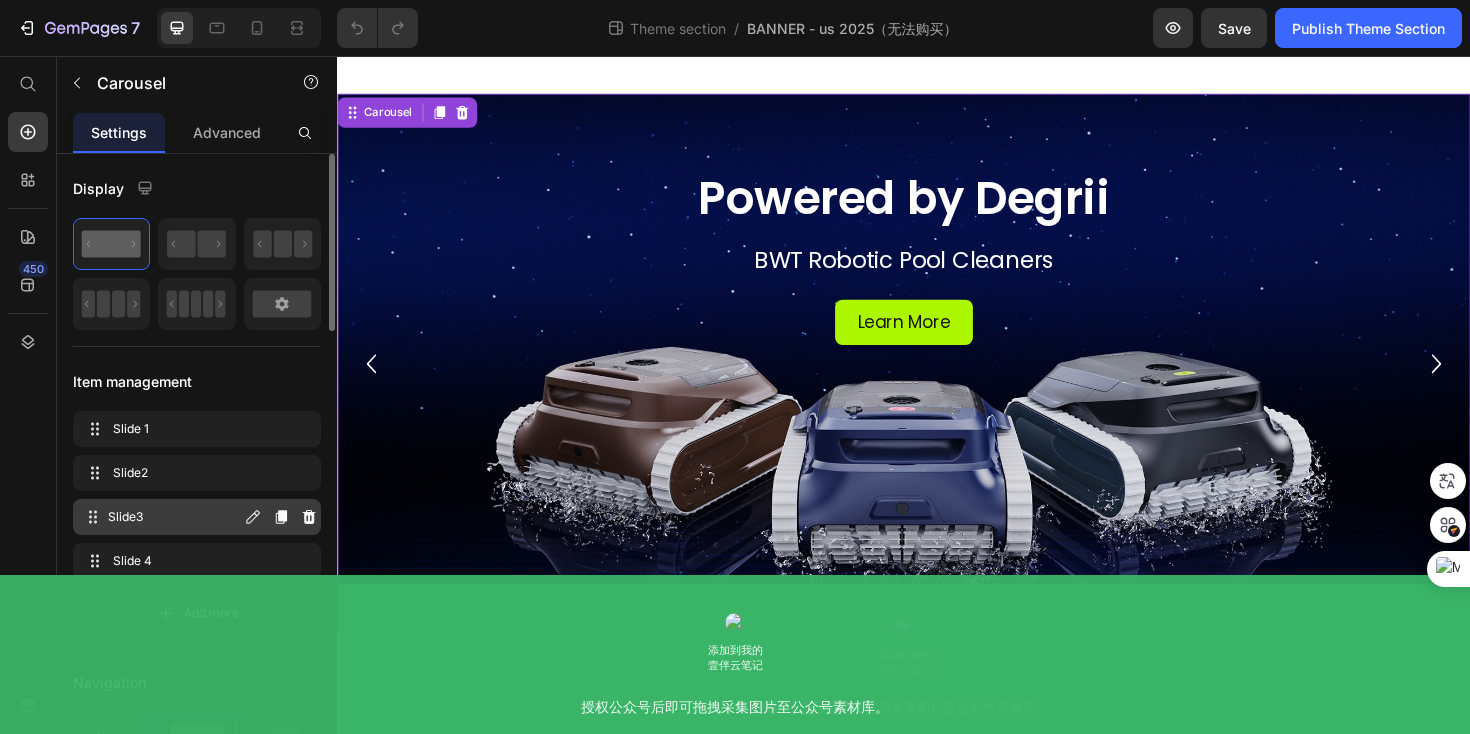 click on "Slide3" at bounding box center [174, 517] 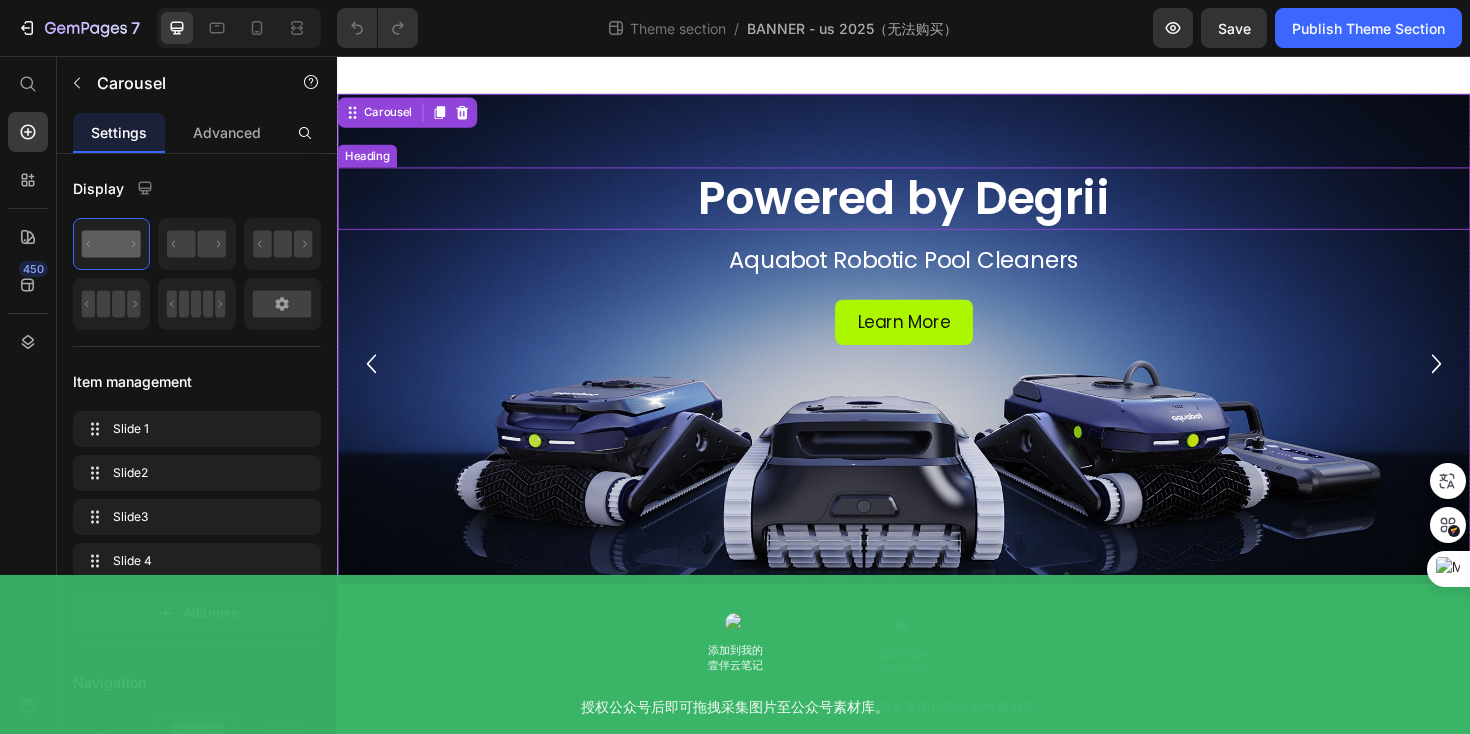 click on "Powered by Degrii" at bounding box center [937, 207] 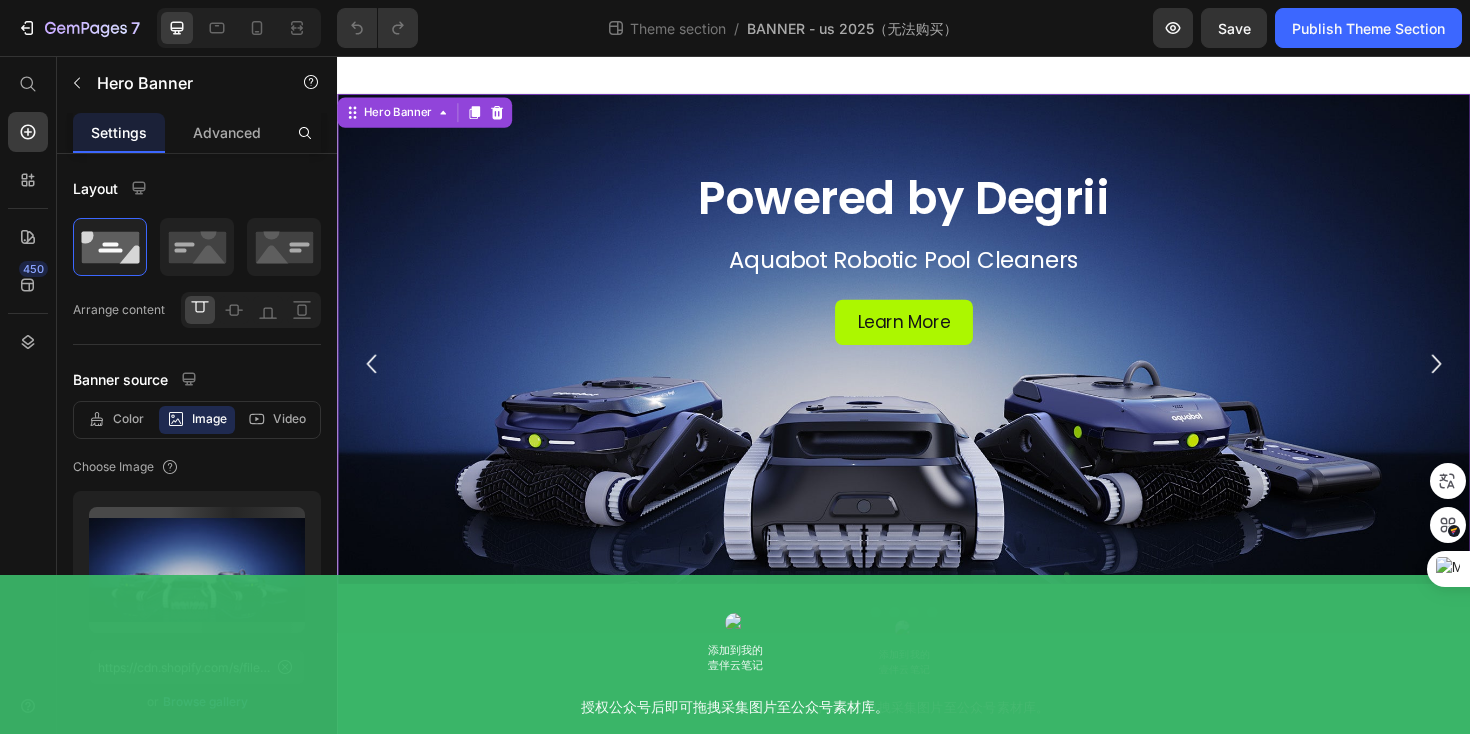 click on "Powered by Degrii Heading Aquabot Robotic Pool Cleaners Text Block Learn More Button Row" at bounding box center [937, 248] 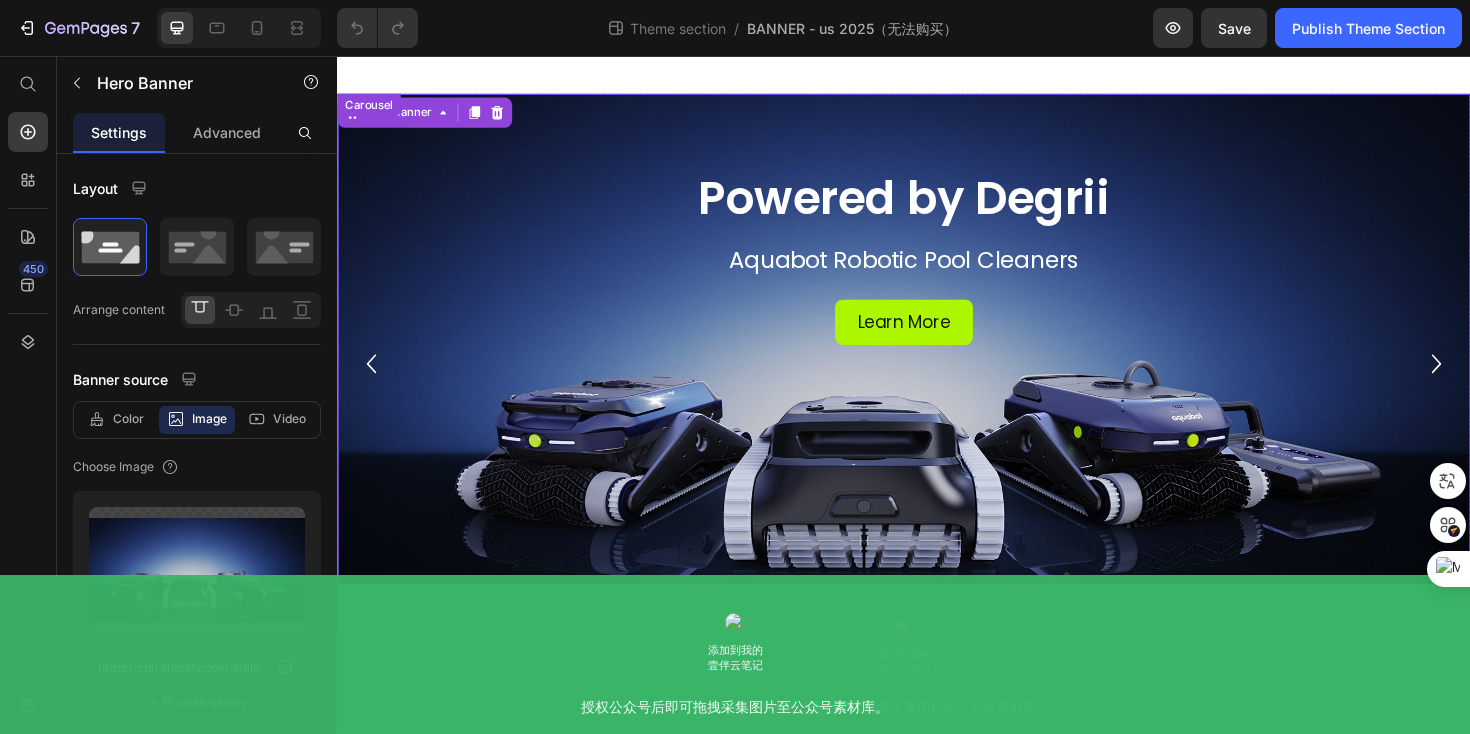 click at bounding box center [927, 645] 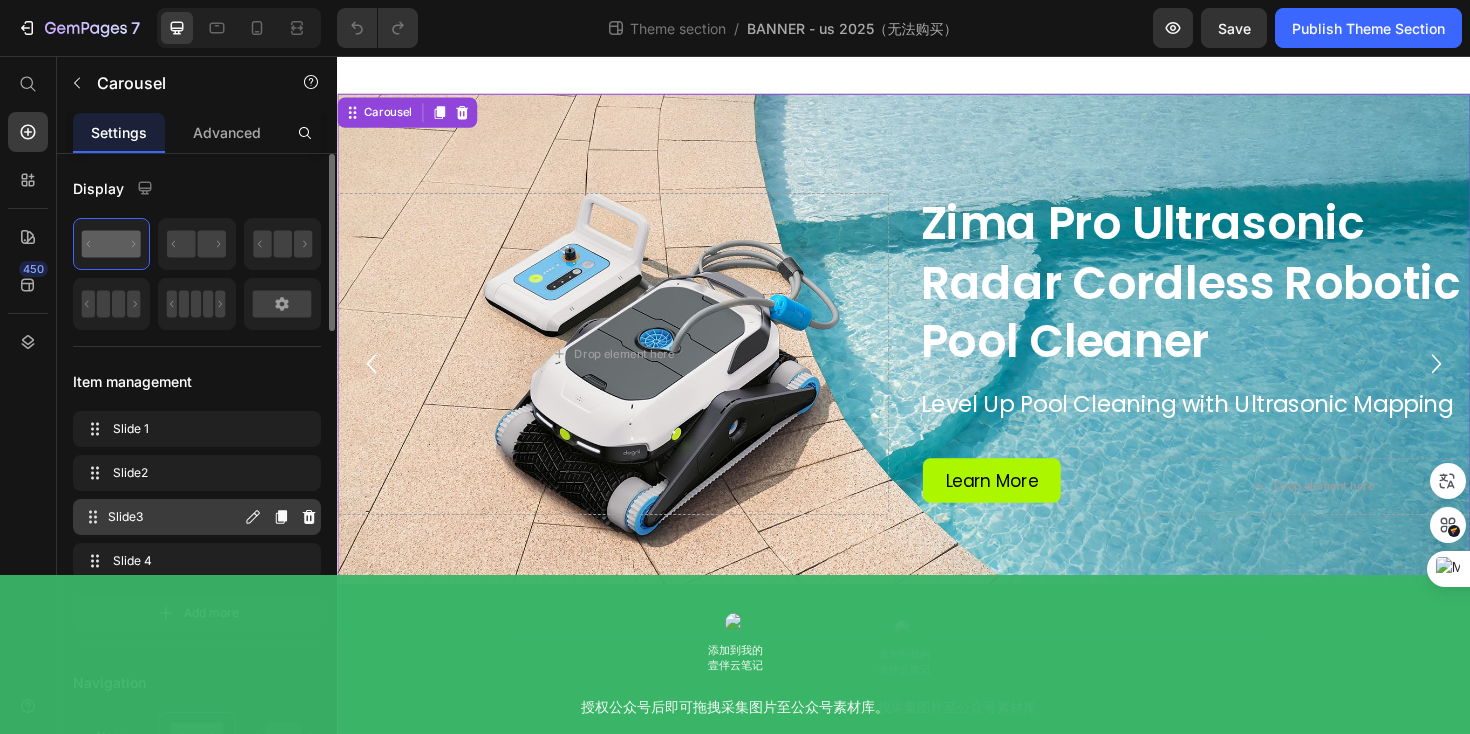 click on "Slide3" at bounding box center [174, 517] 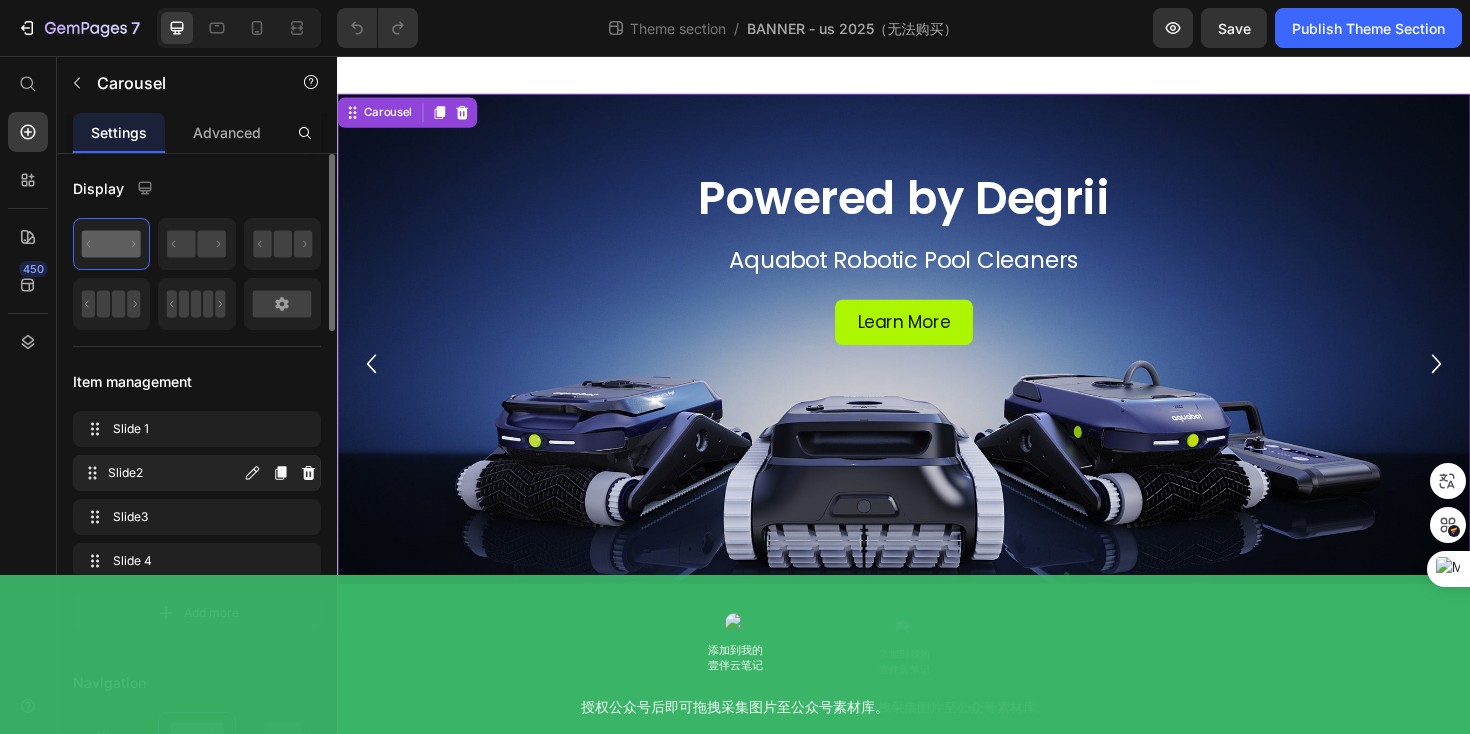 click on "Slide2" at bounding box center (174, 473) 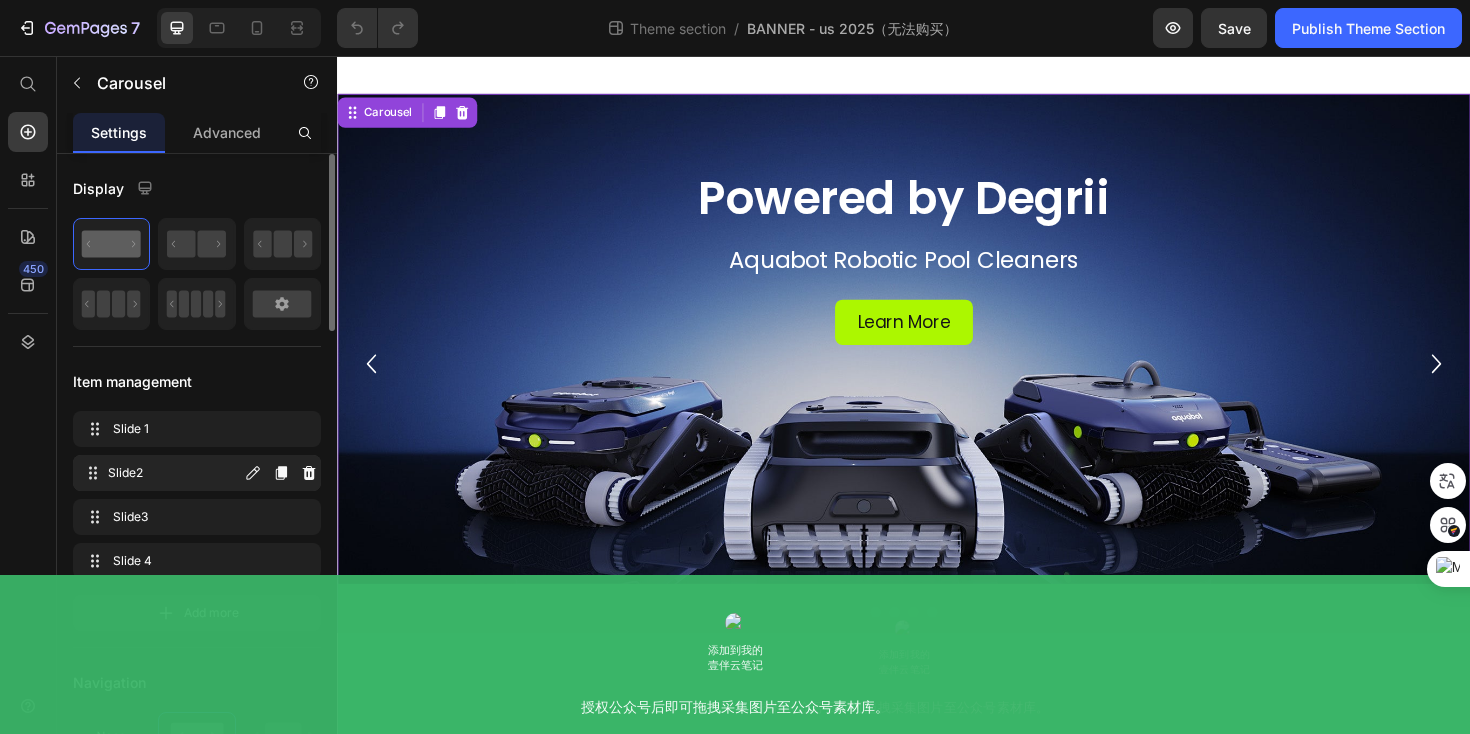 click on "Slide2" at bounding box center (174, 473) 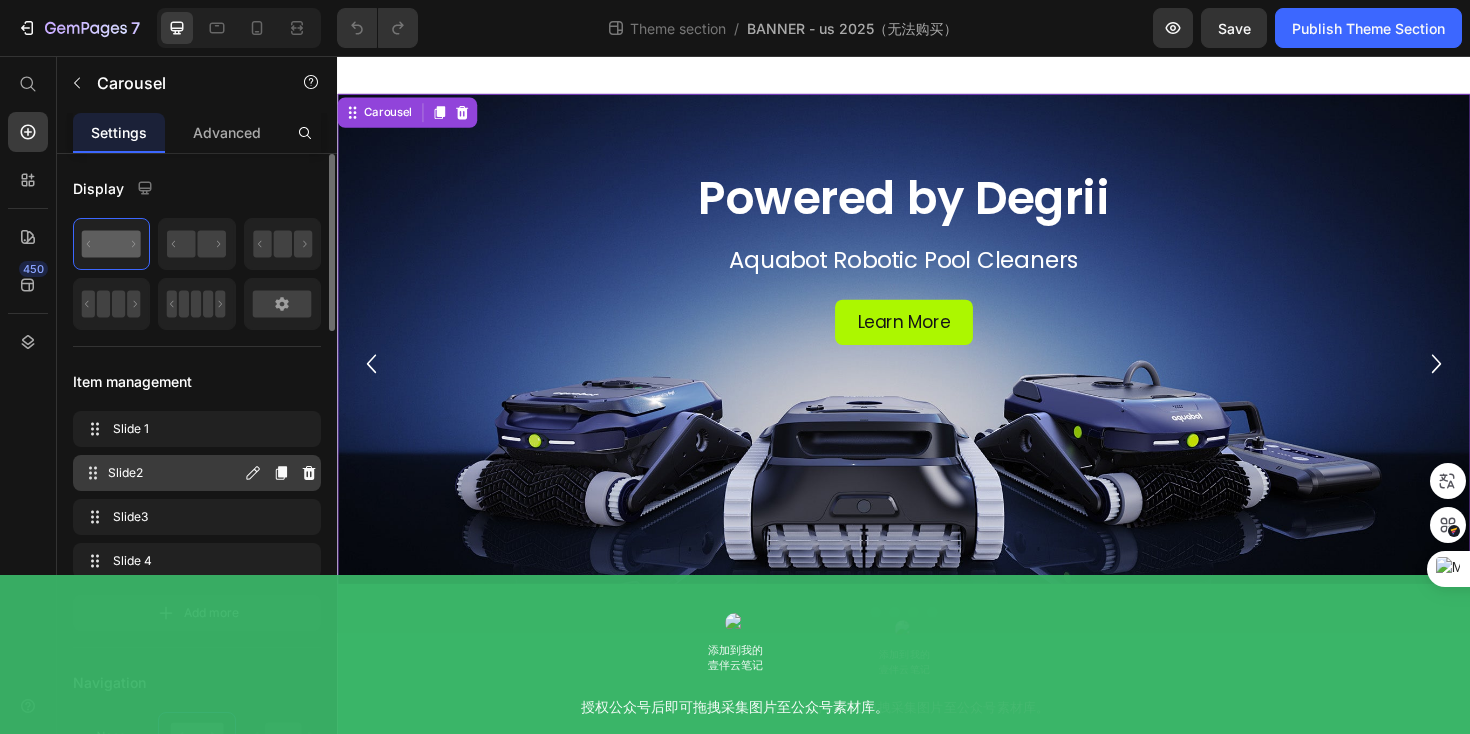 click on "Slide2" at bounding box center (174, 473) 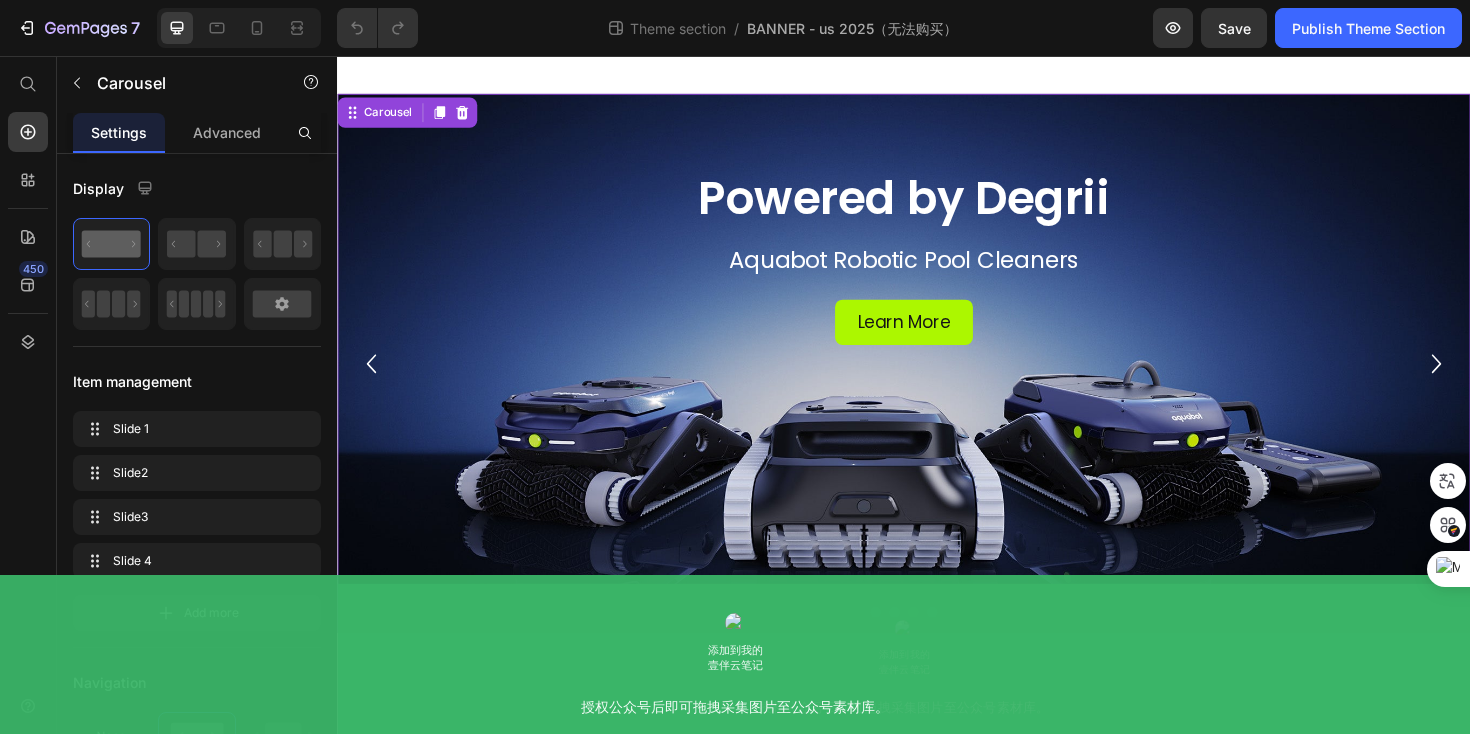 click at bounding box center (927, 645) 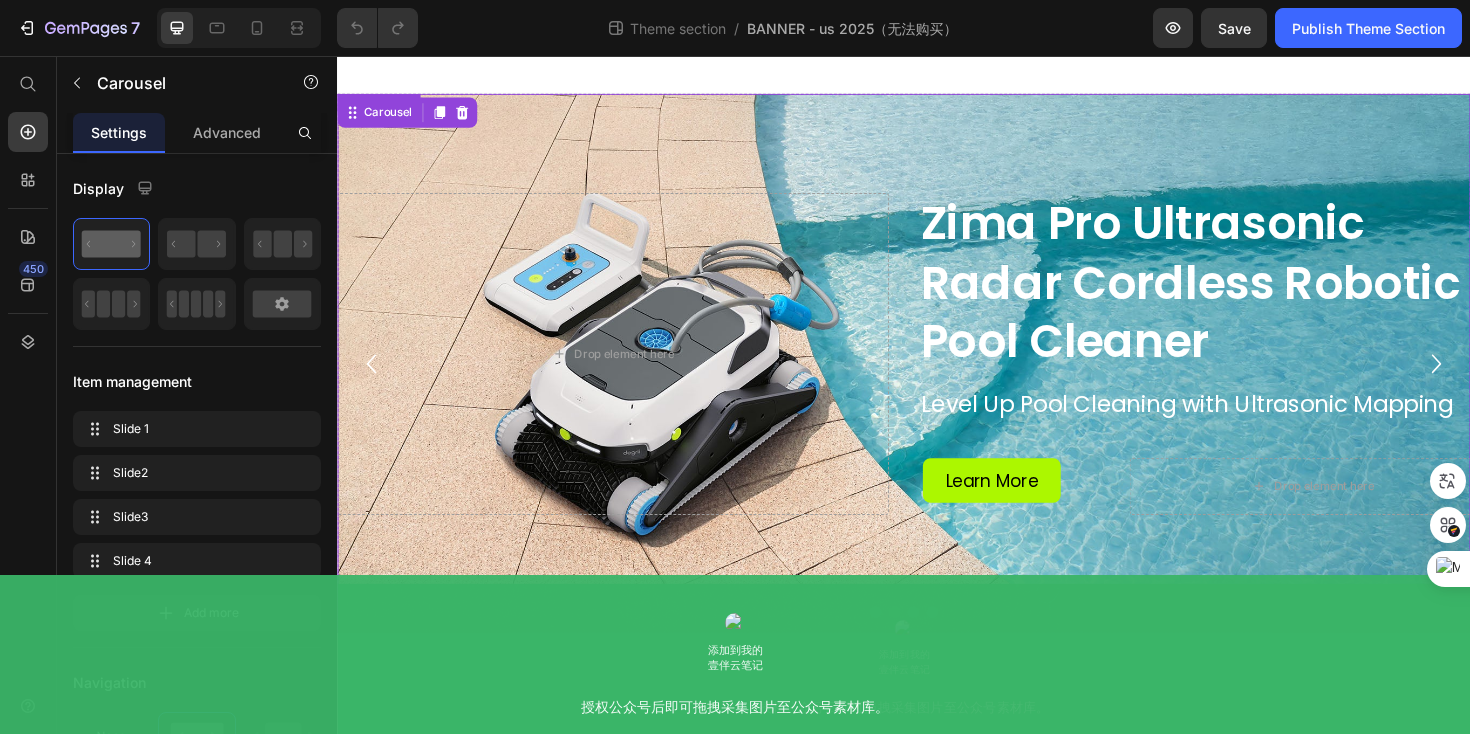 click at bounding box center (937, 381) 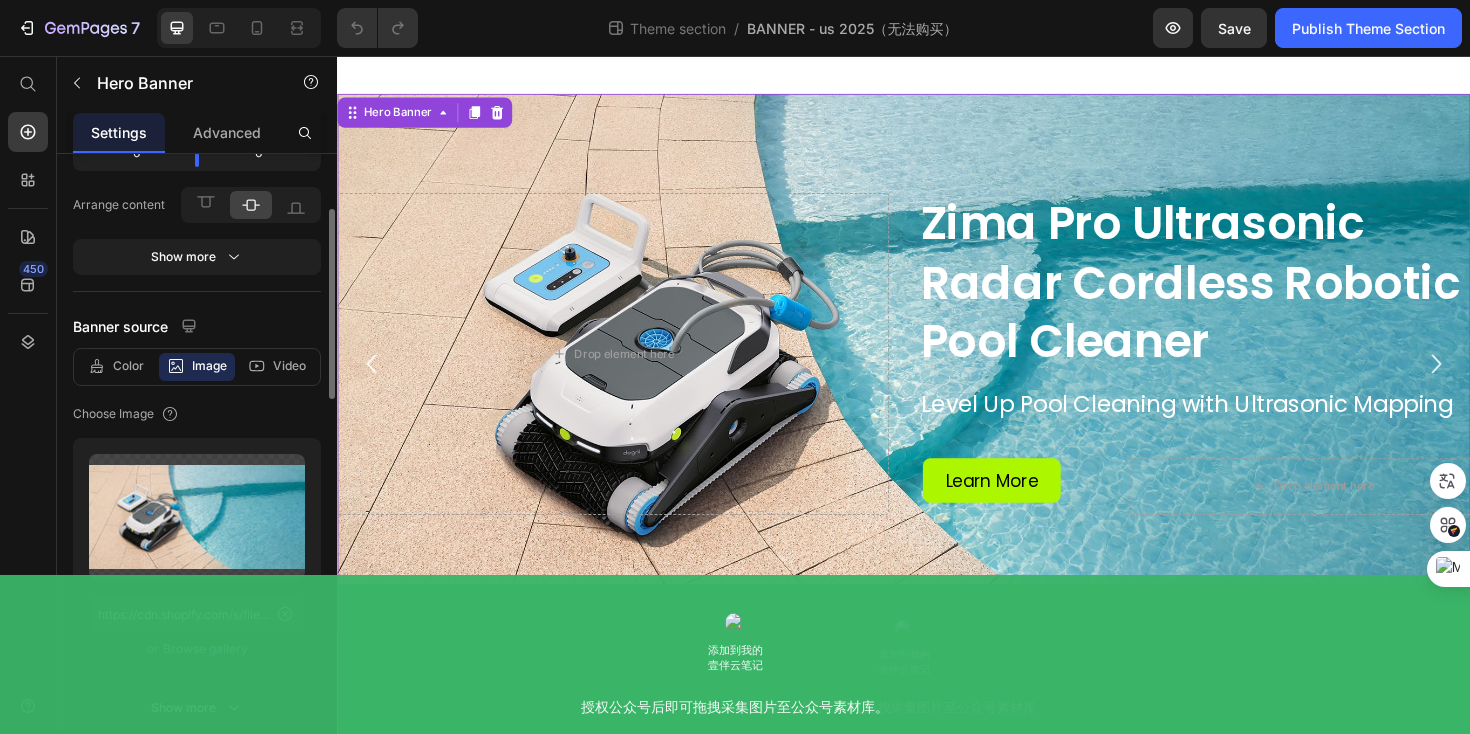 scroll, scrollTop: 0, scrollLeft: 0, axis: both 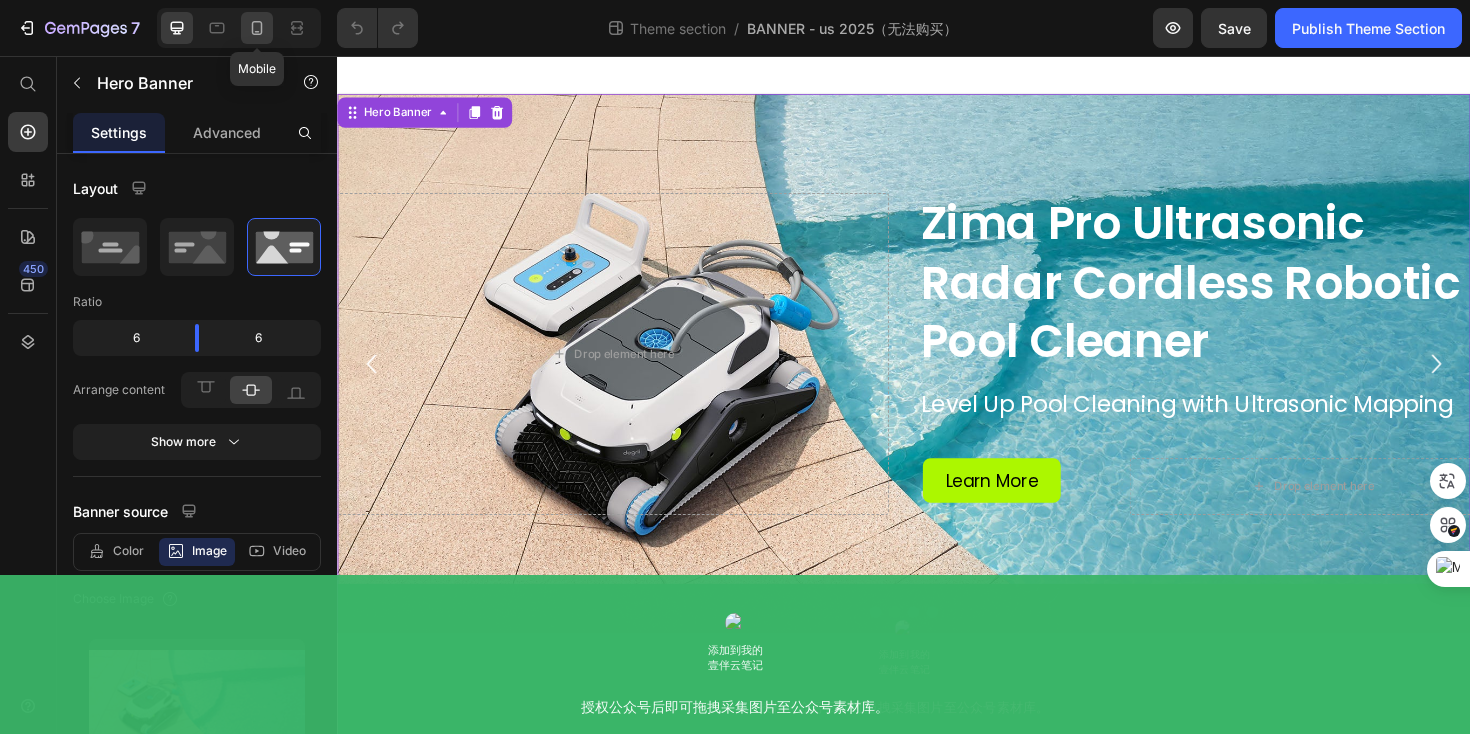click 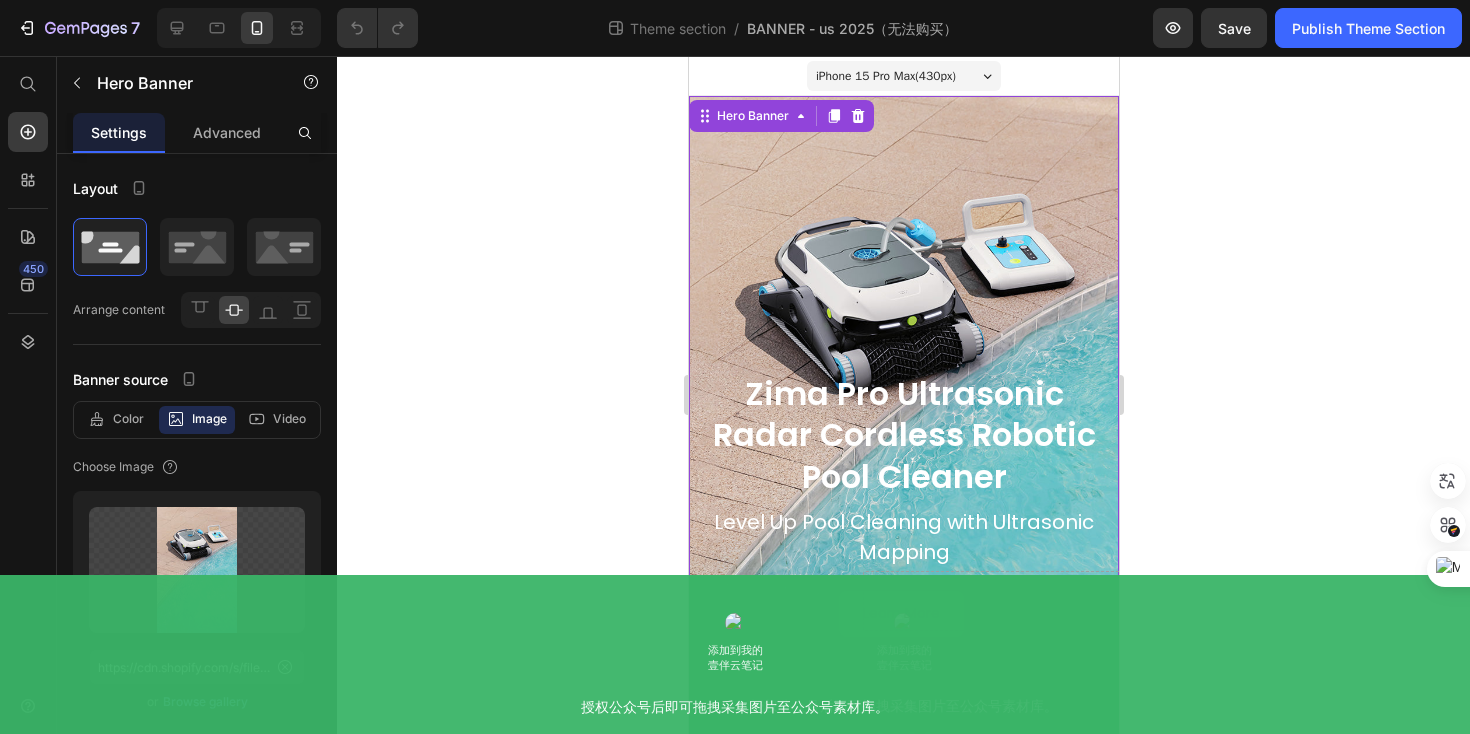 scroll, scrollTop: 22, scrollLeft: 0, axis: vertical 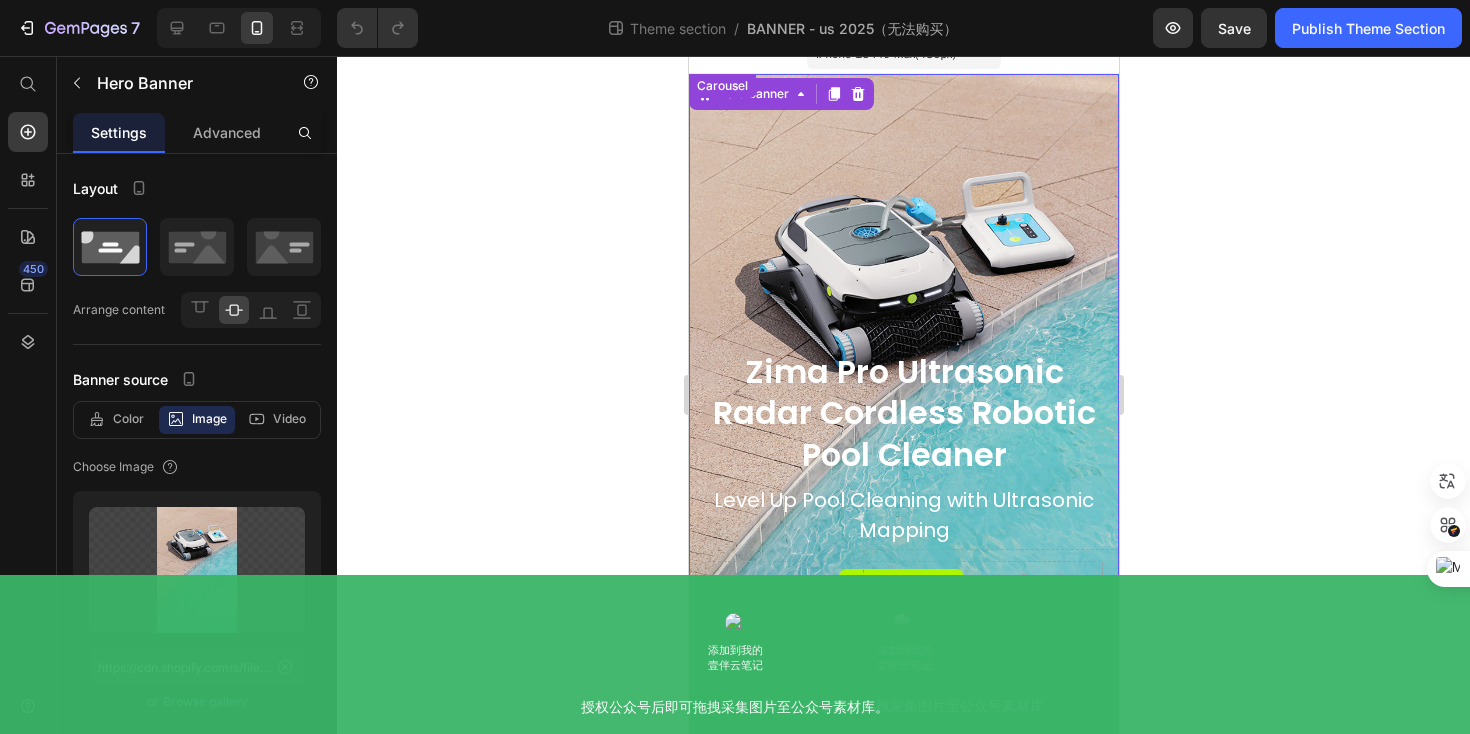 click at bounding box center [911, 714] 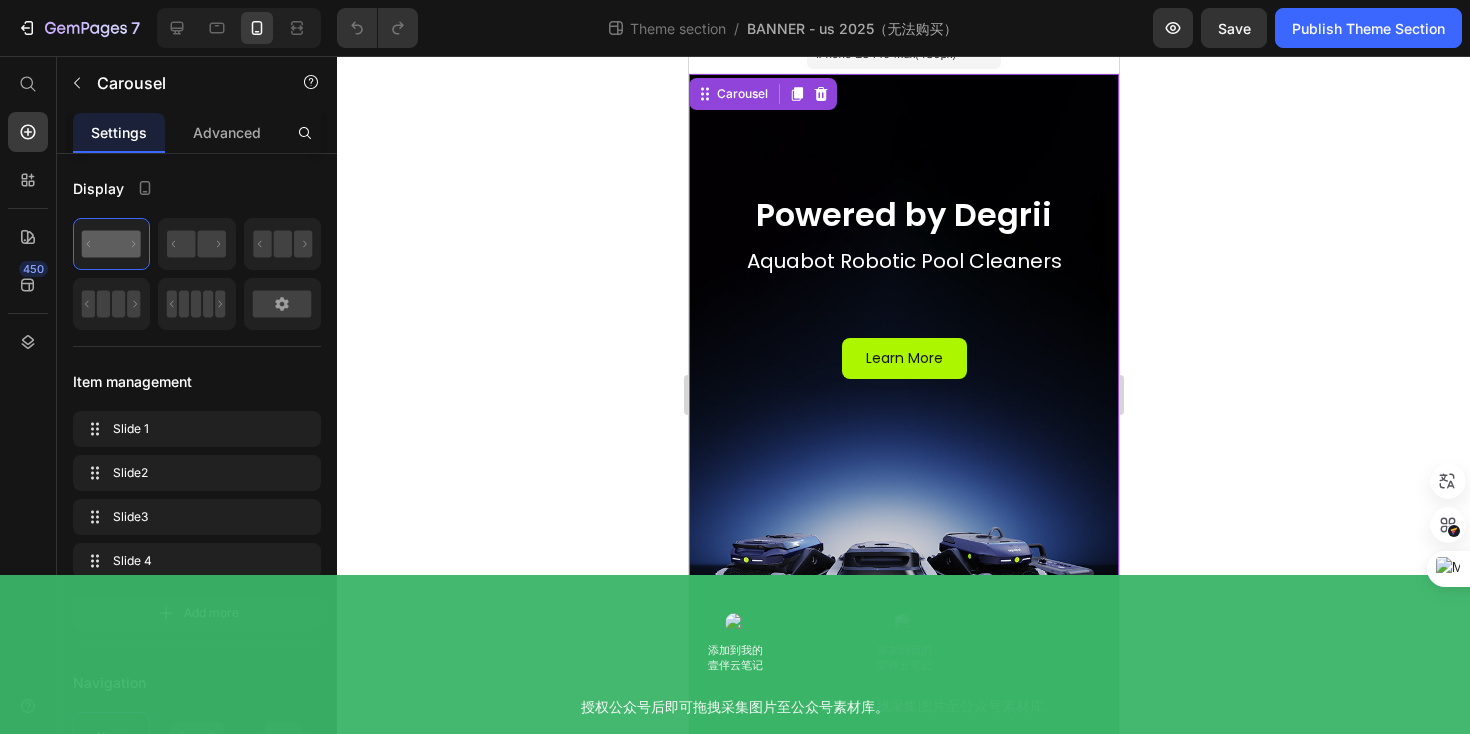 click at bounding box center (927, 714) 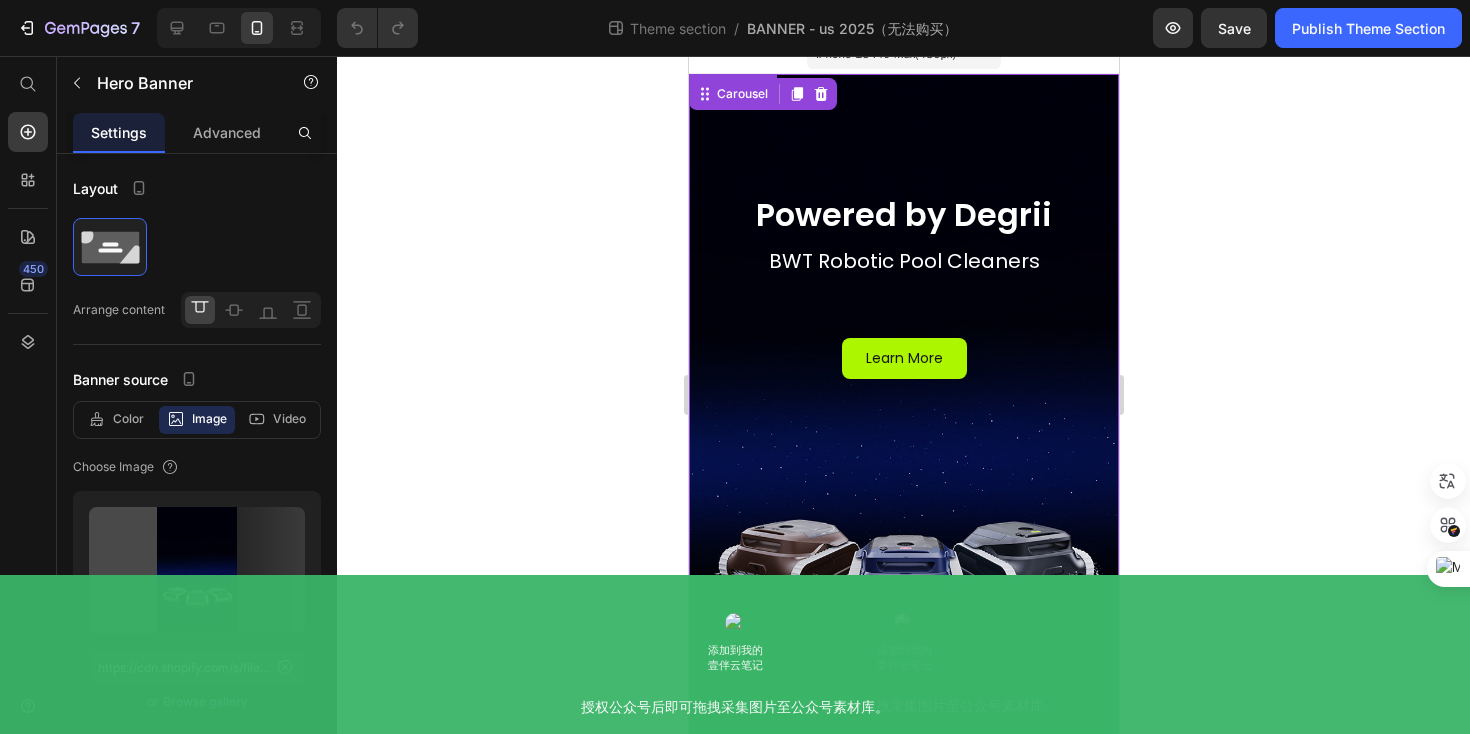click on "Powered by Degrii Heading BWT Robotic Pool Cleaners Text Block Learn More Button Row" at bounding box center (903, 238) 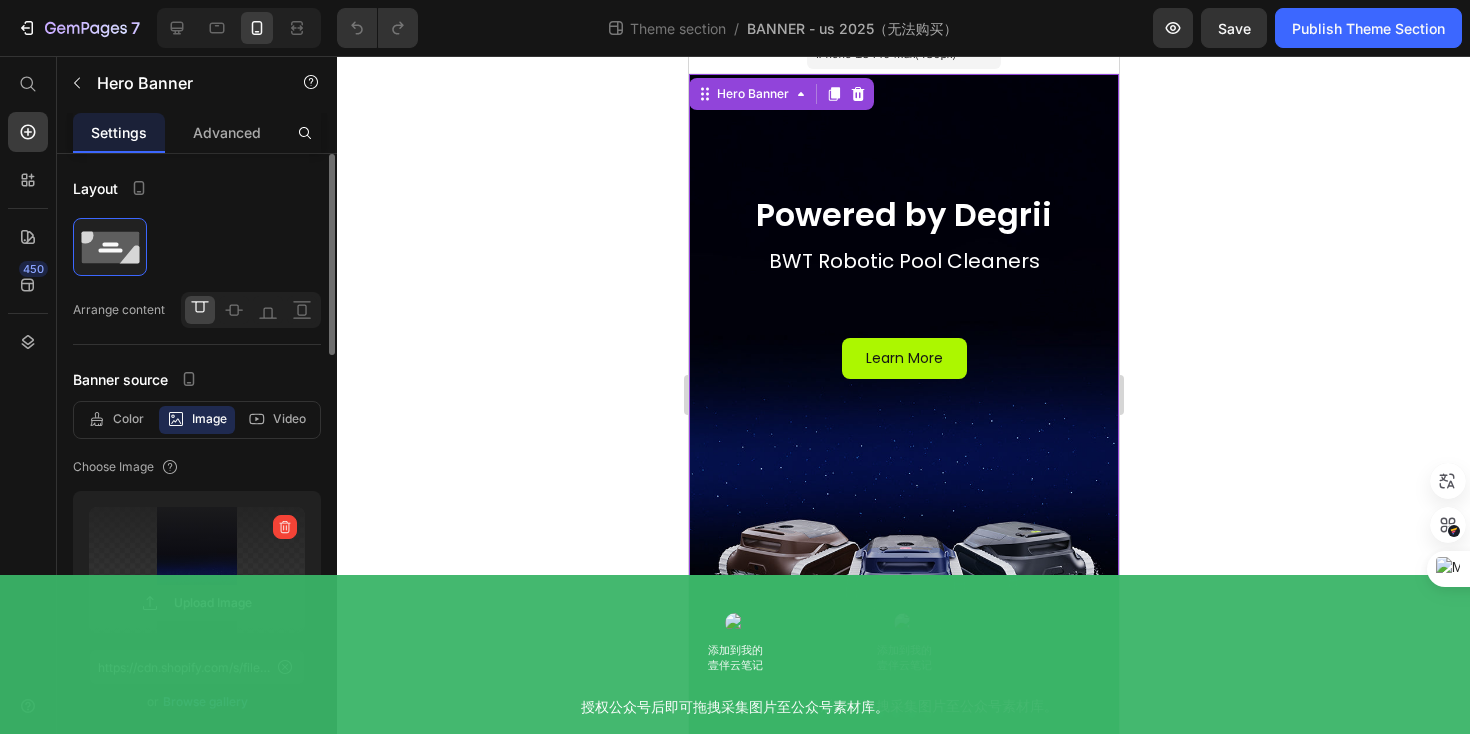 click at bounding box center [197, 570] 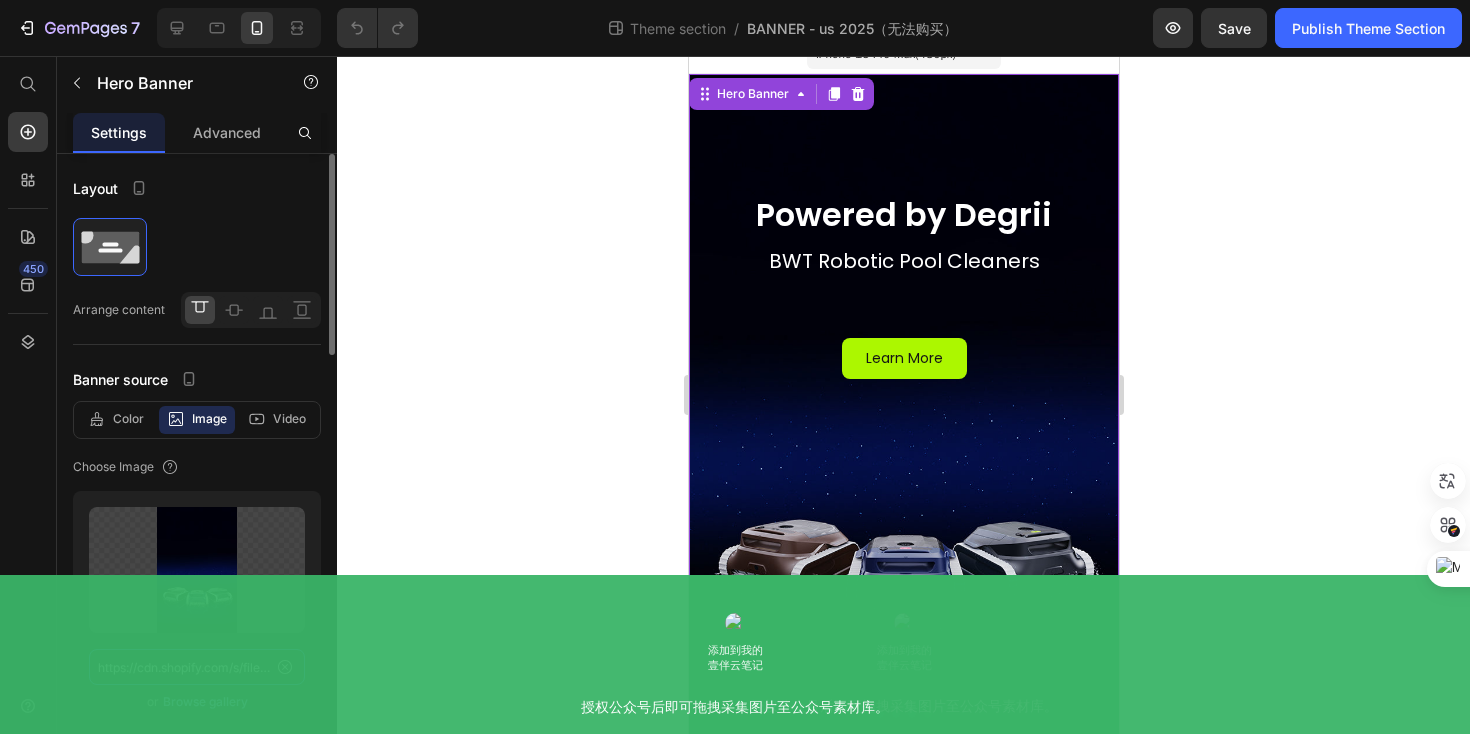 click on "https://cdn.shopify.com/s/files/1/0614/8764/4840/files/gempages_517104330965255331-514aa110-5924-4df8-9c83-83e45bae95fd.jpg" 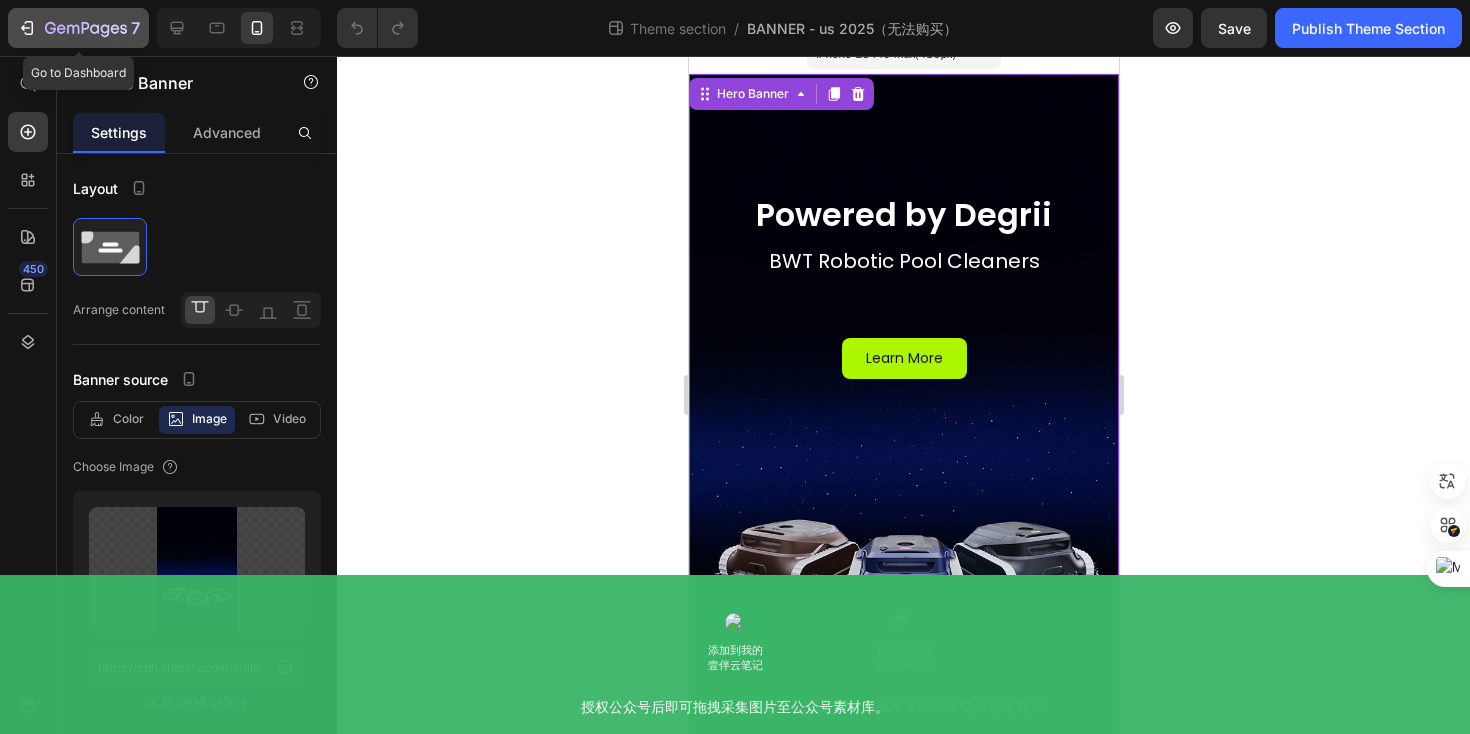 click 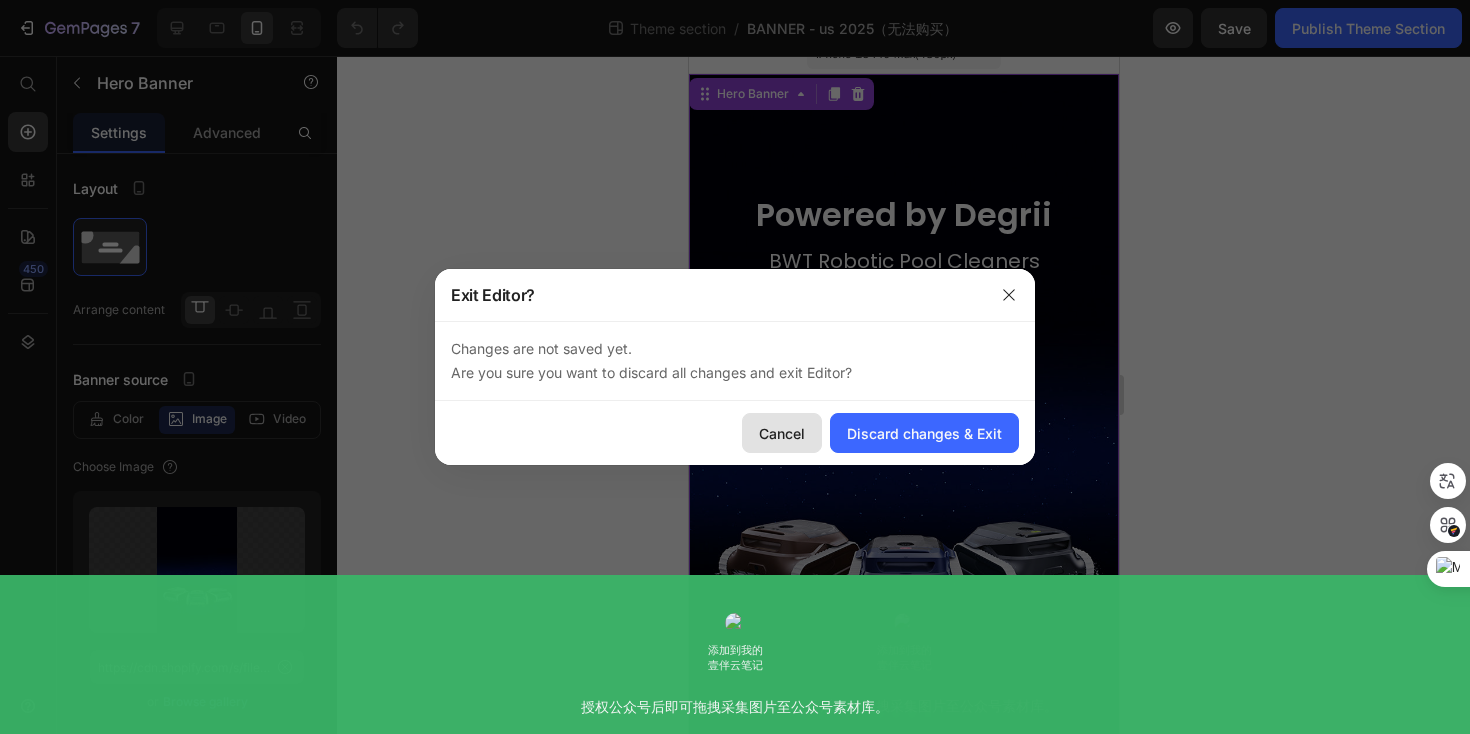 click on "Cancel" at bounding box center (782, 433) 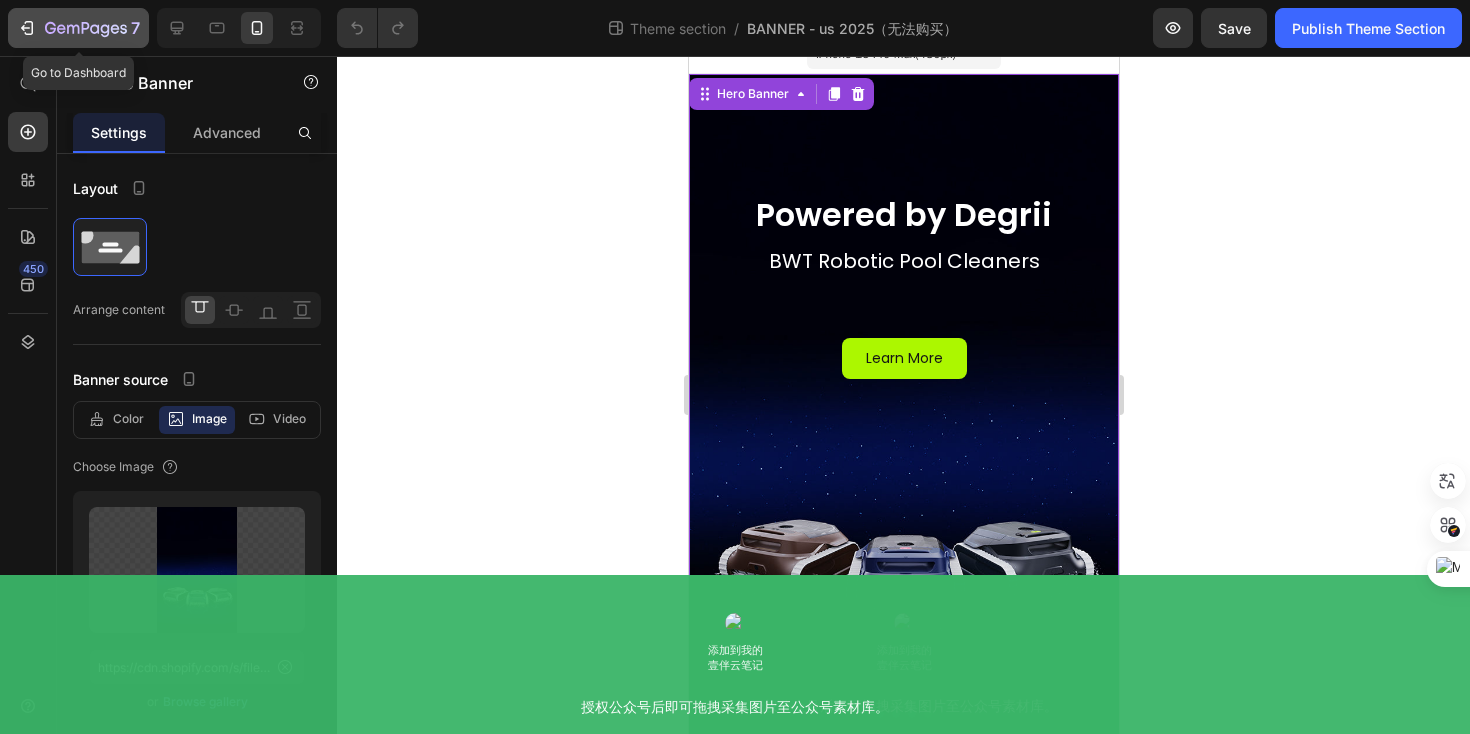 click 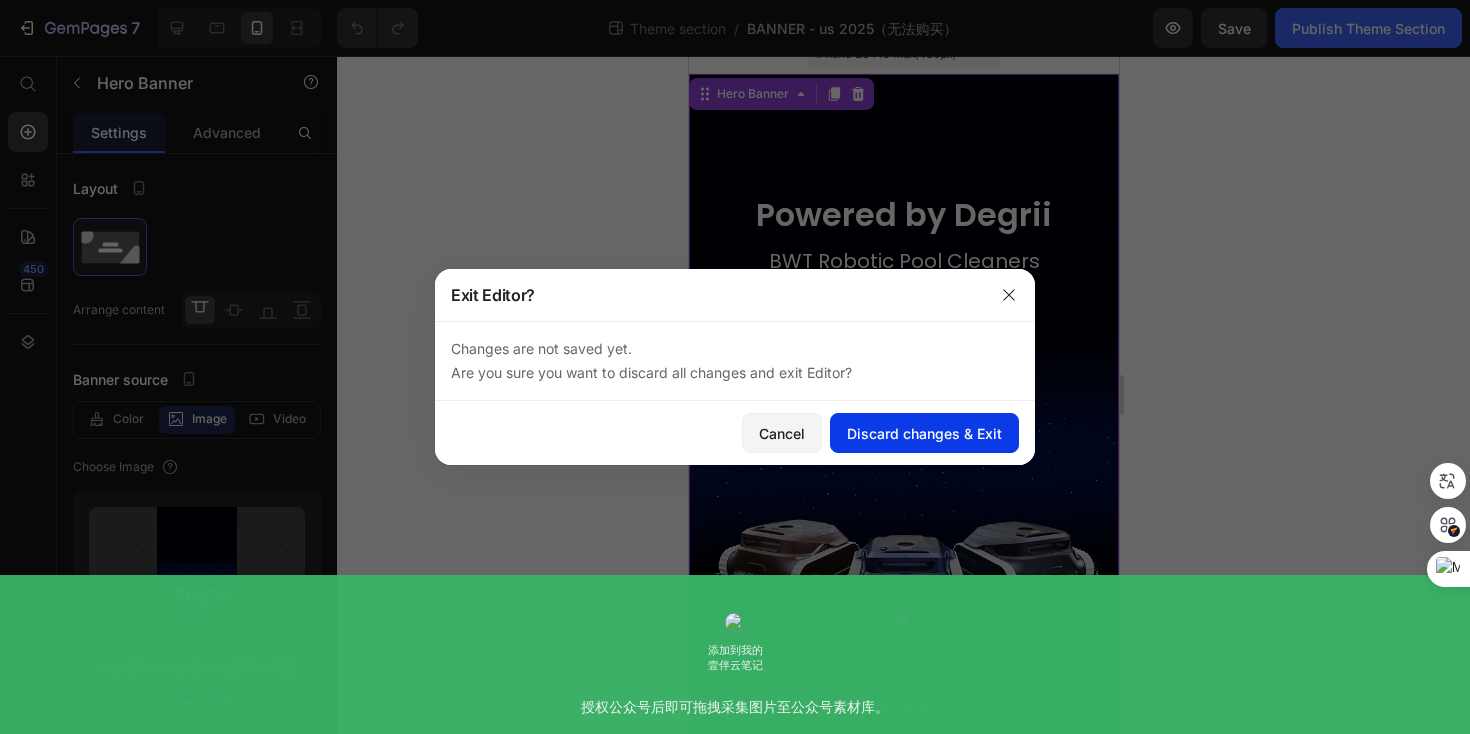 click on "Discard changes & Exit" at bounding box center (924, 433) 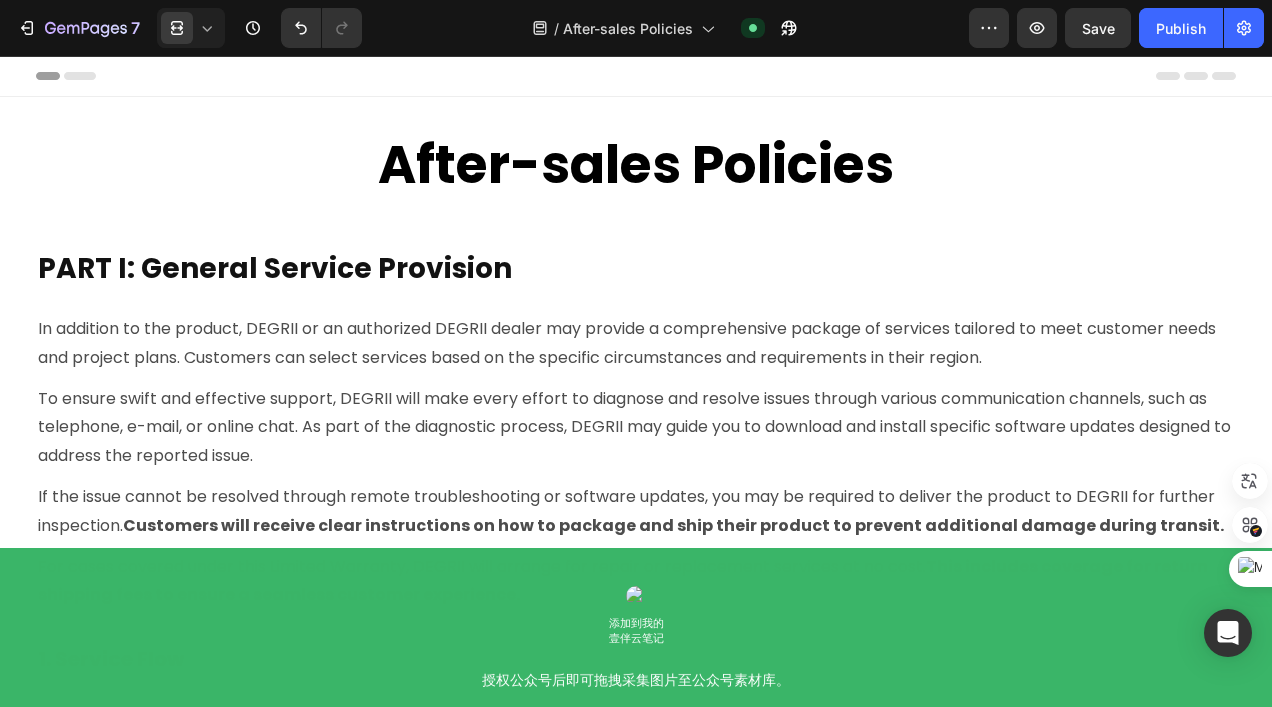 scroll, scrollTop: 0, scrollLeft: 0, axis: both 